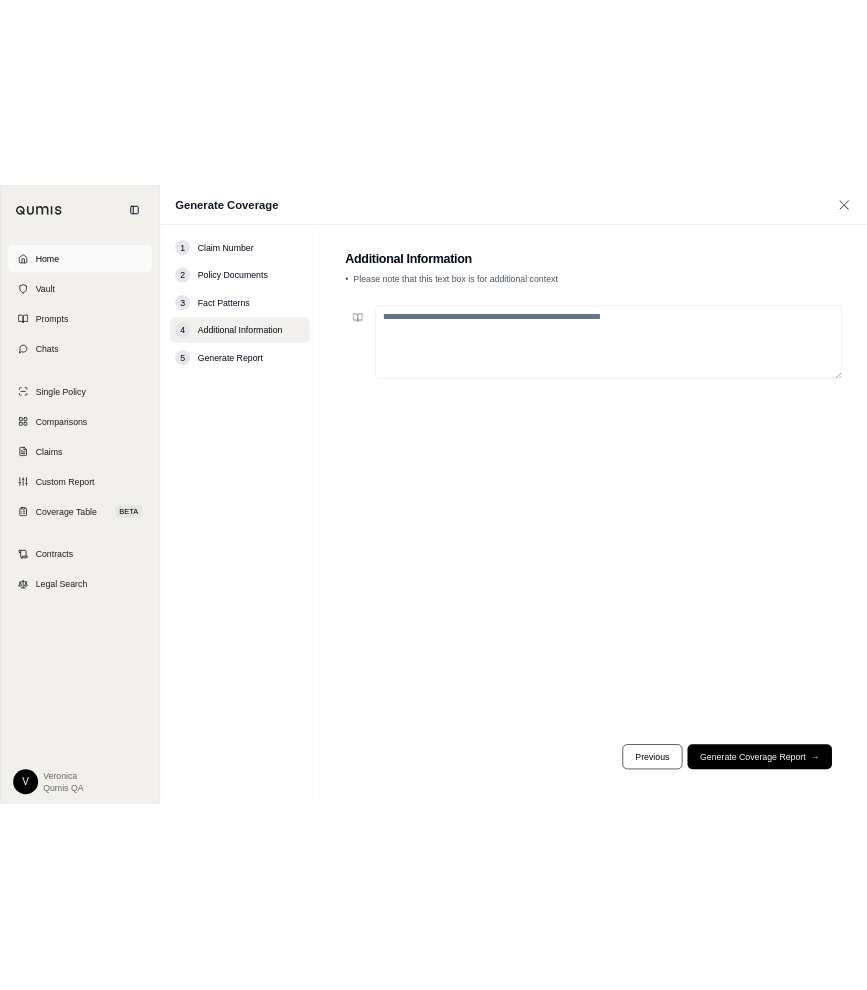 scroll, scrollTop: 0, scrollLeft: 0, axis: both 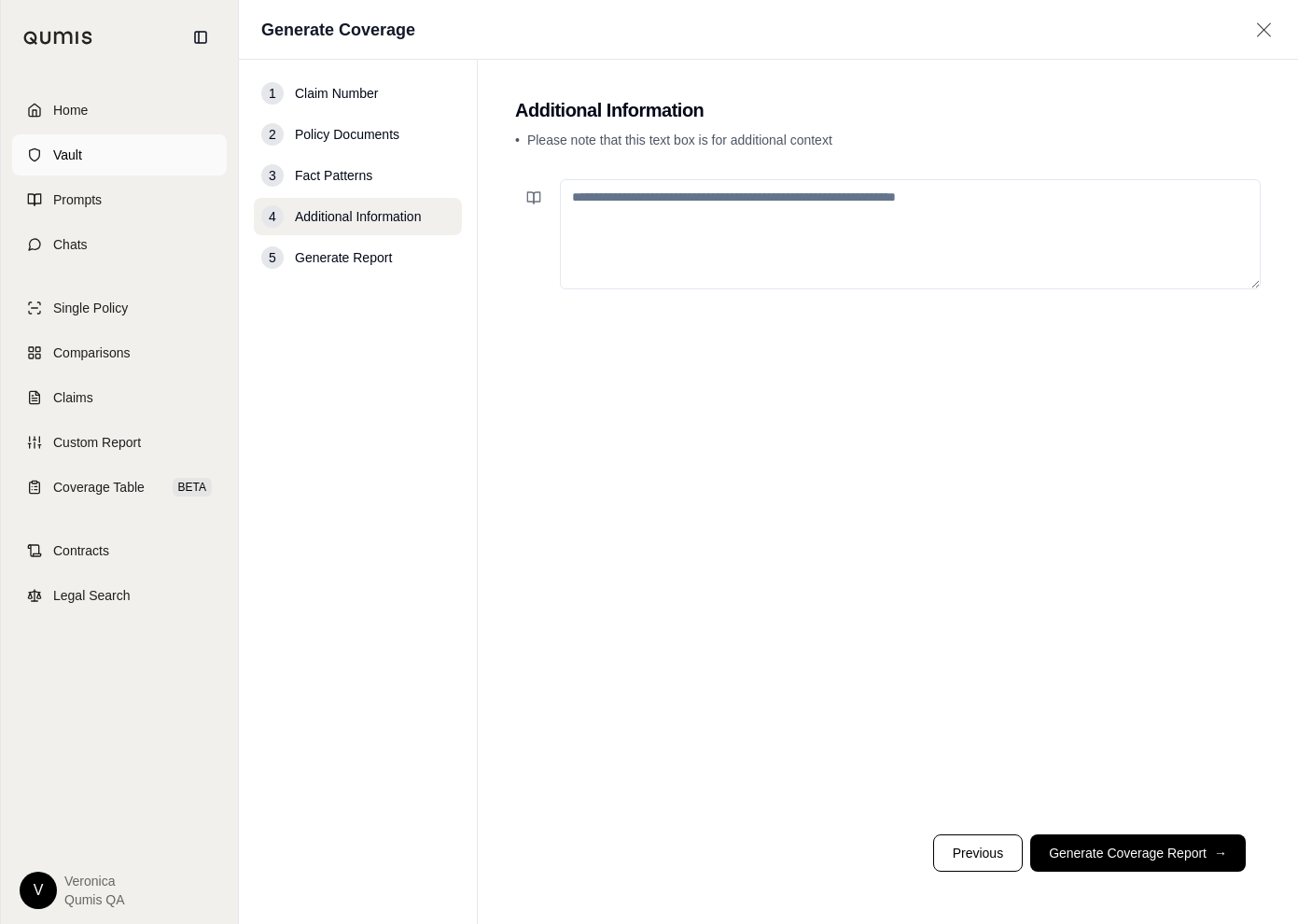 click on "Vault" at bounding box center (119, 155) 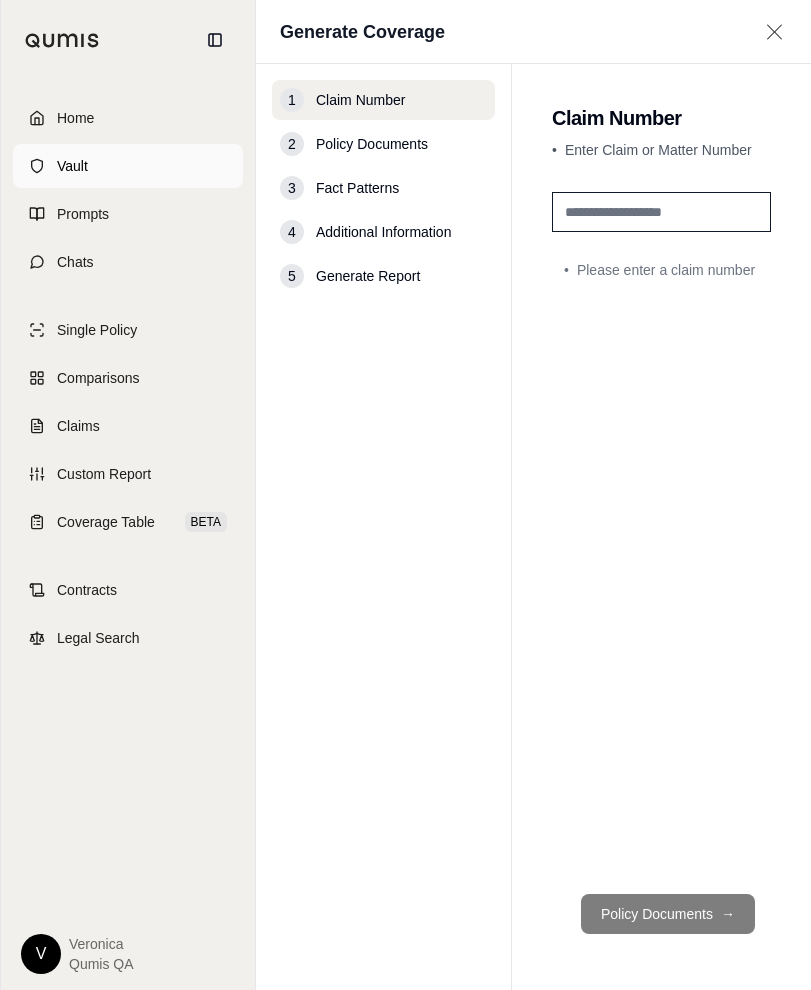 click on "Vault" at bounding box center [128, 166] 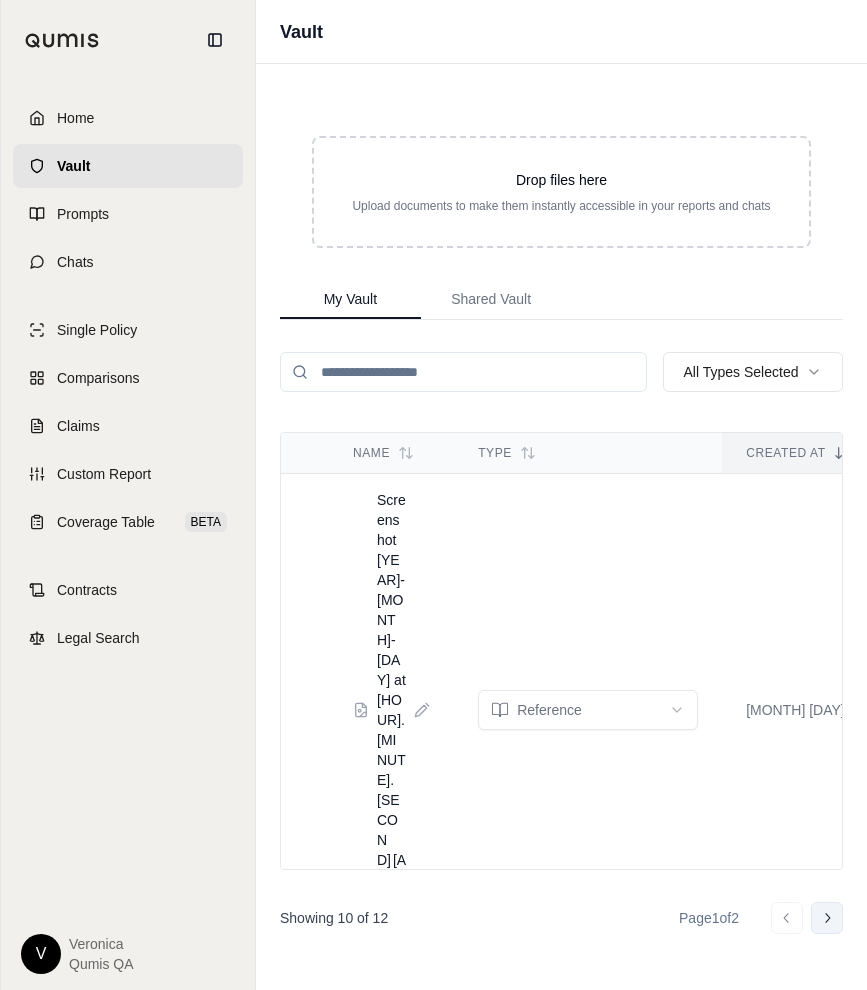 click 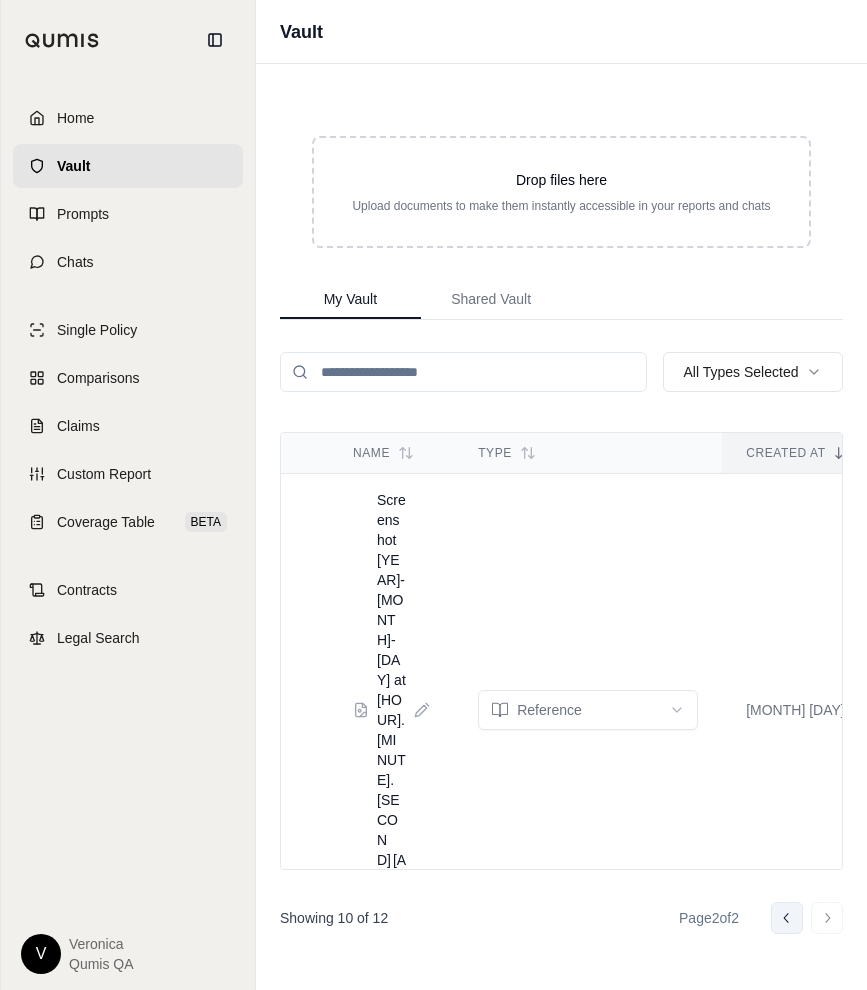 click 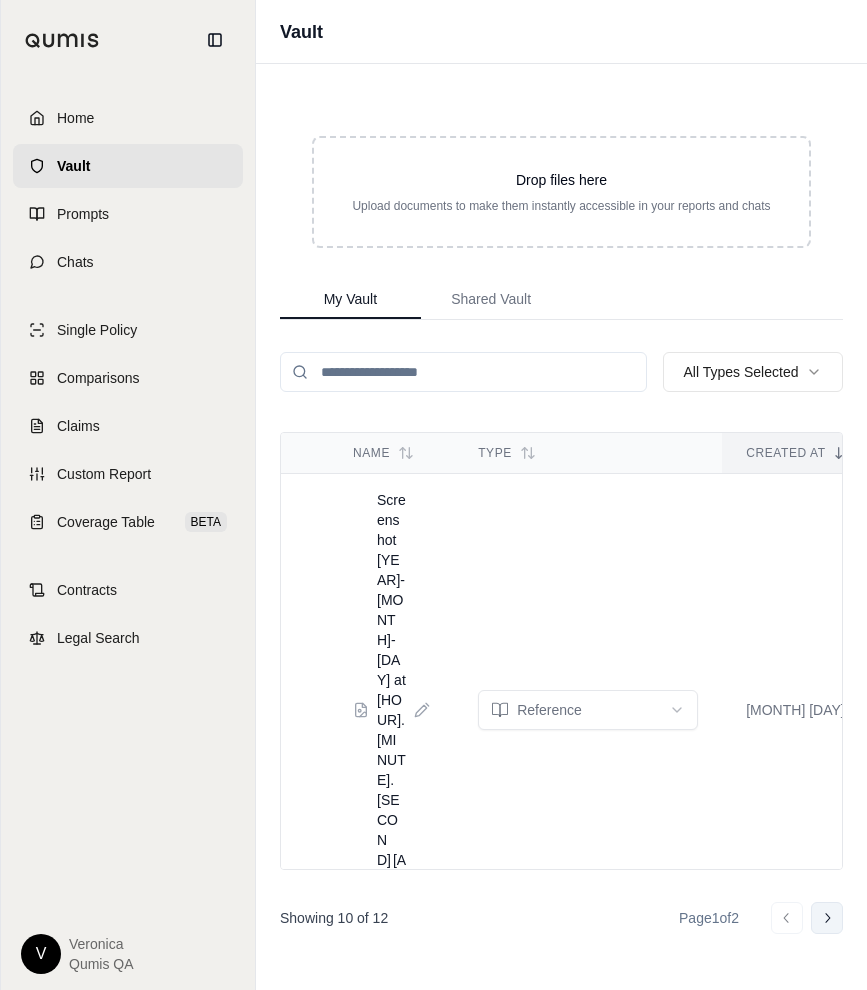 click 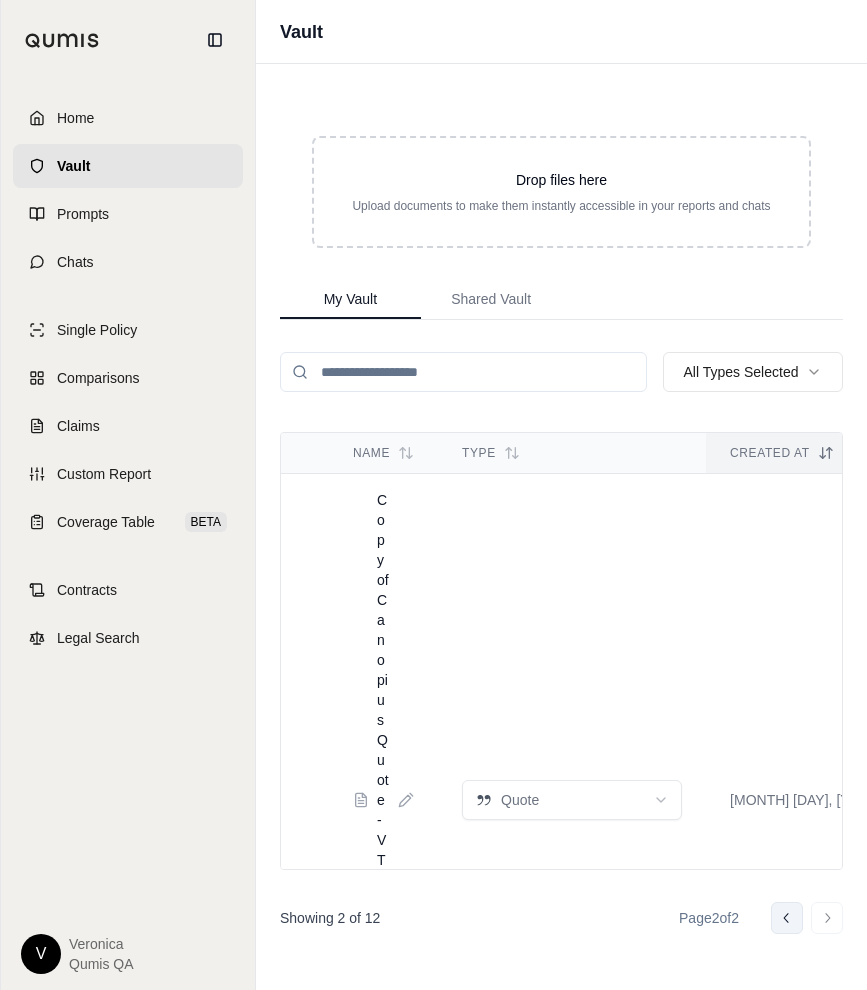 click 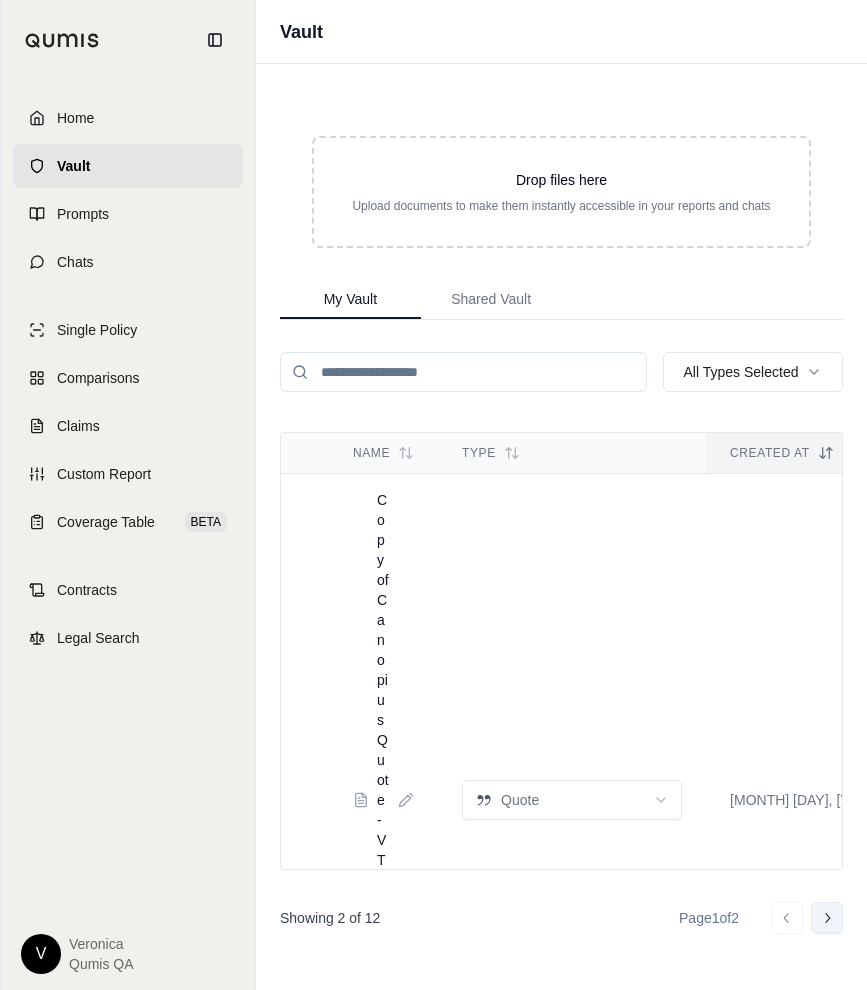 click 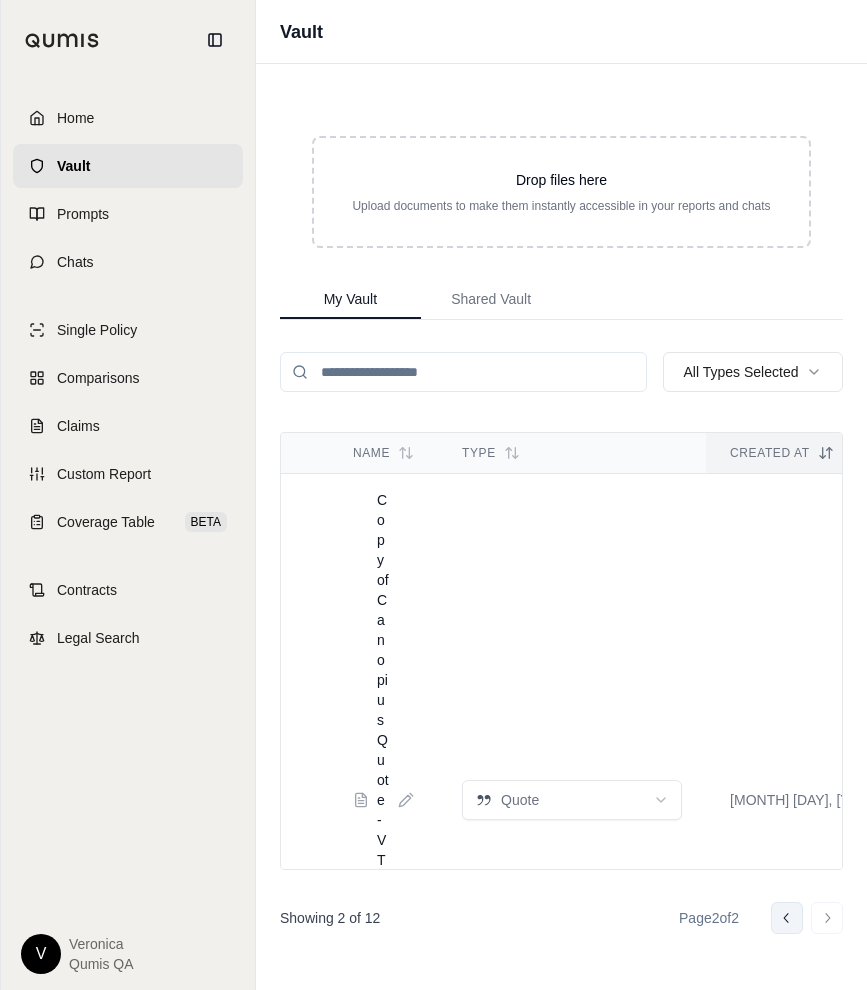 click 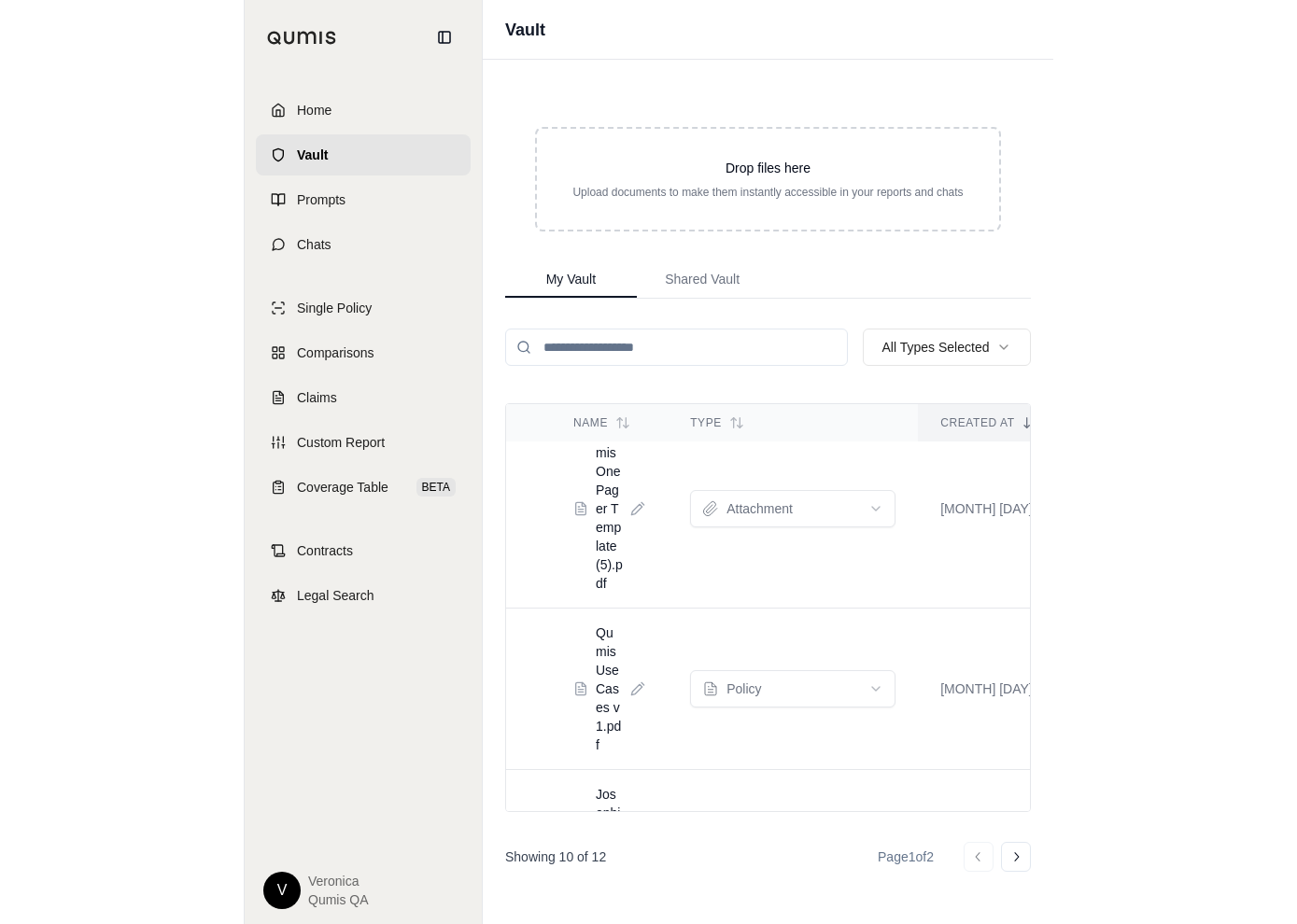 scroll, scrollTop: 0, scrollLeft: 0, axis: both 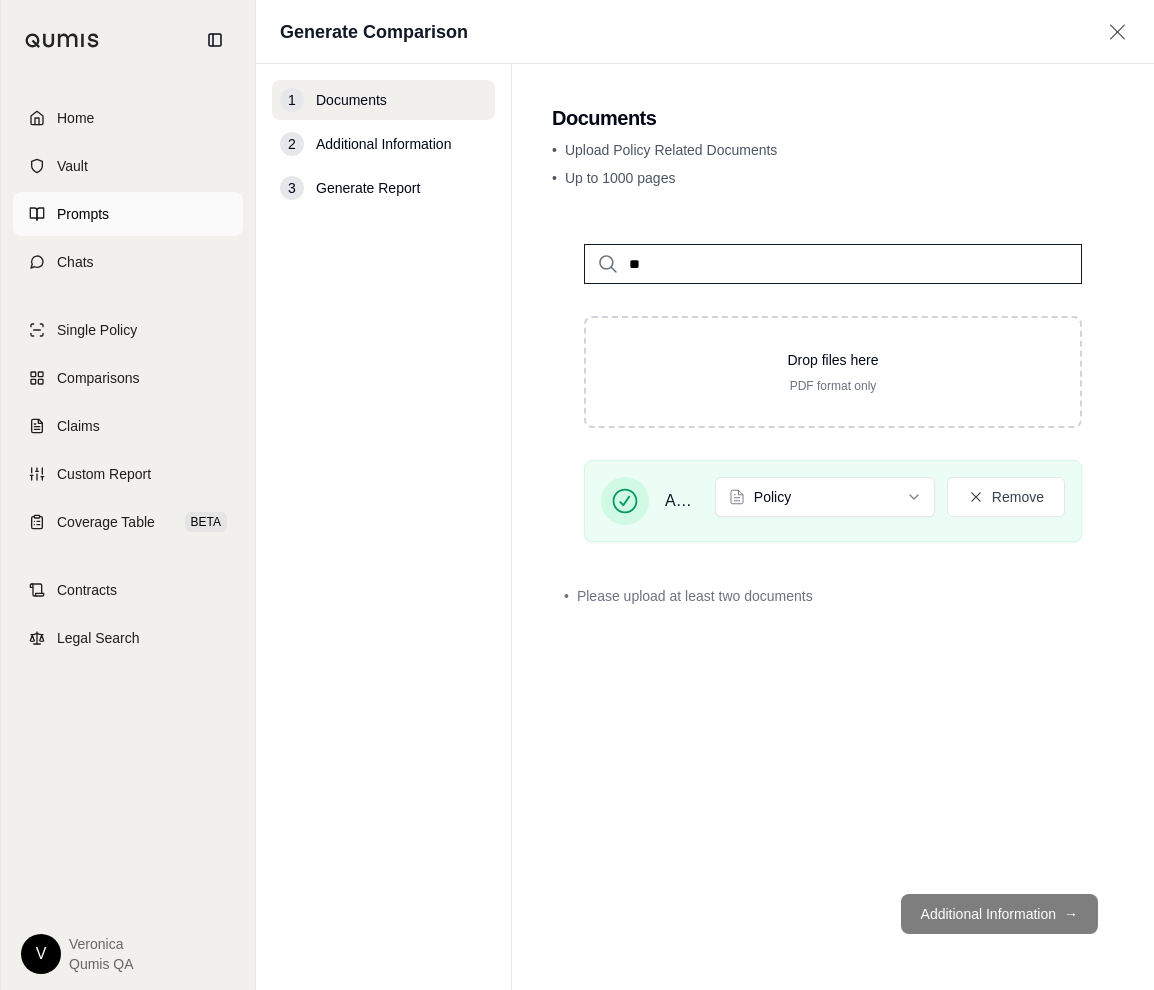 click on "Prompts" at bounding box center (128, 214) 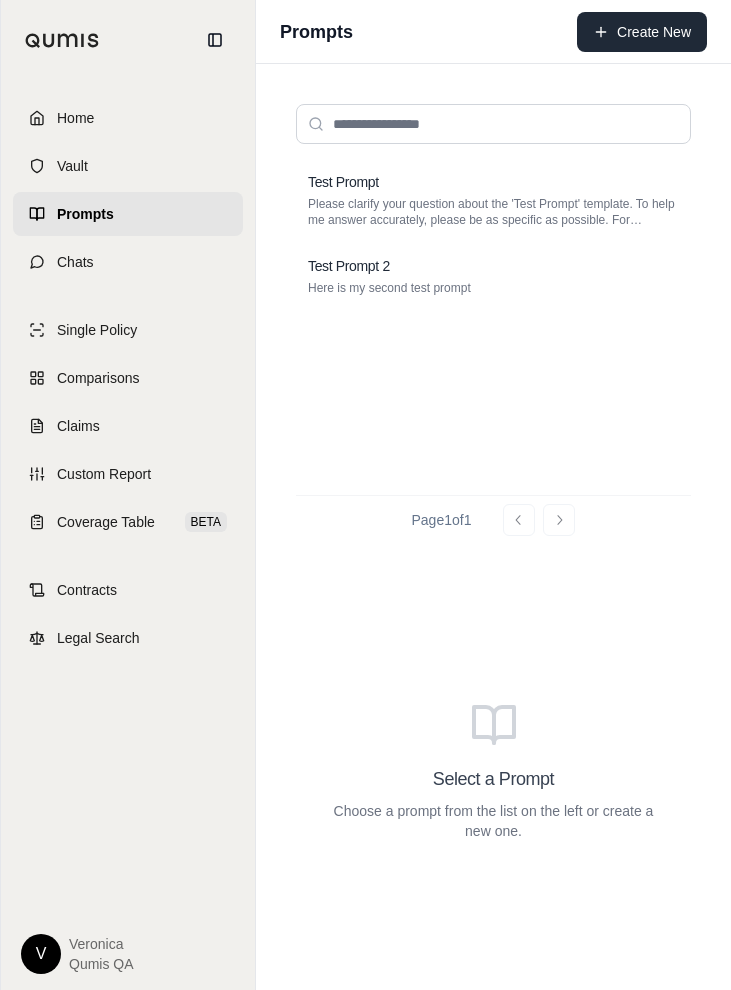 click on "Create New" at bounding box center (642, 32) 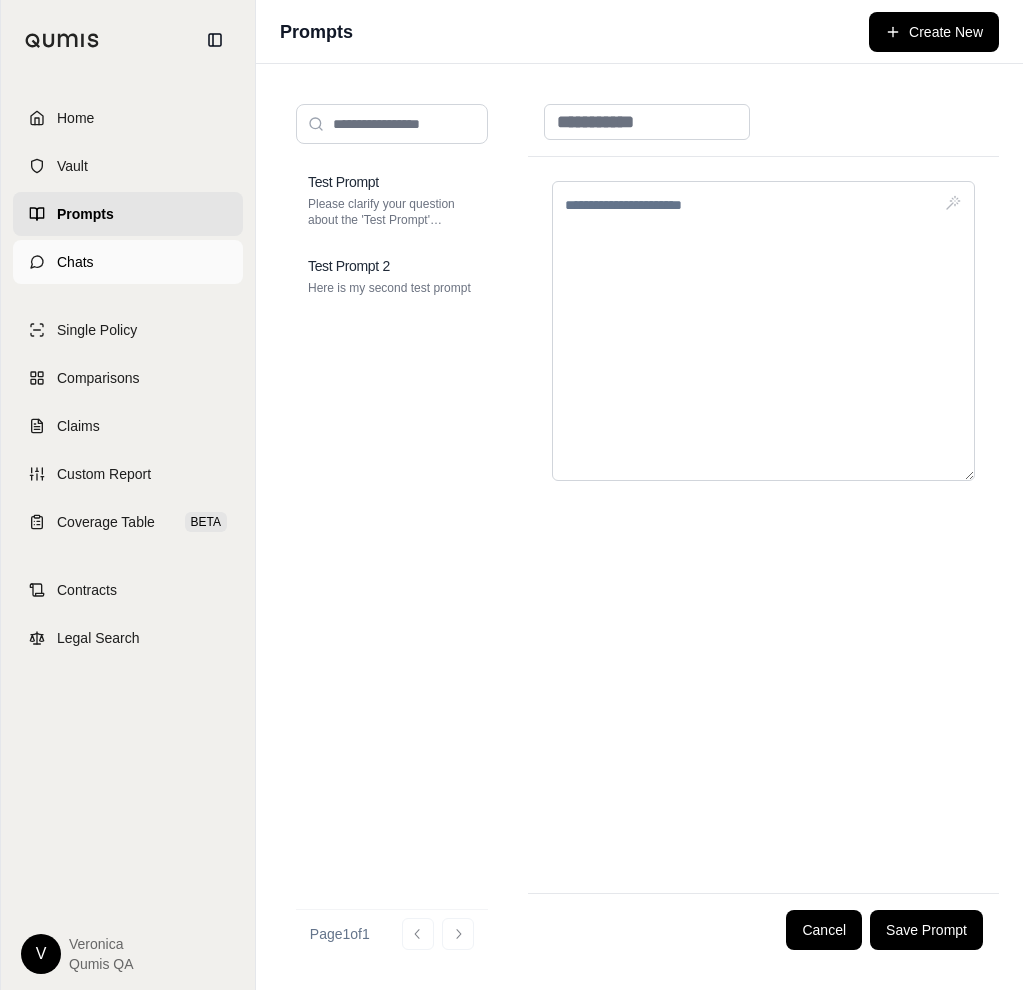 click on "Chats" at bounding box center [128, 262] 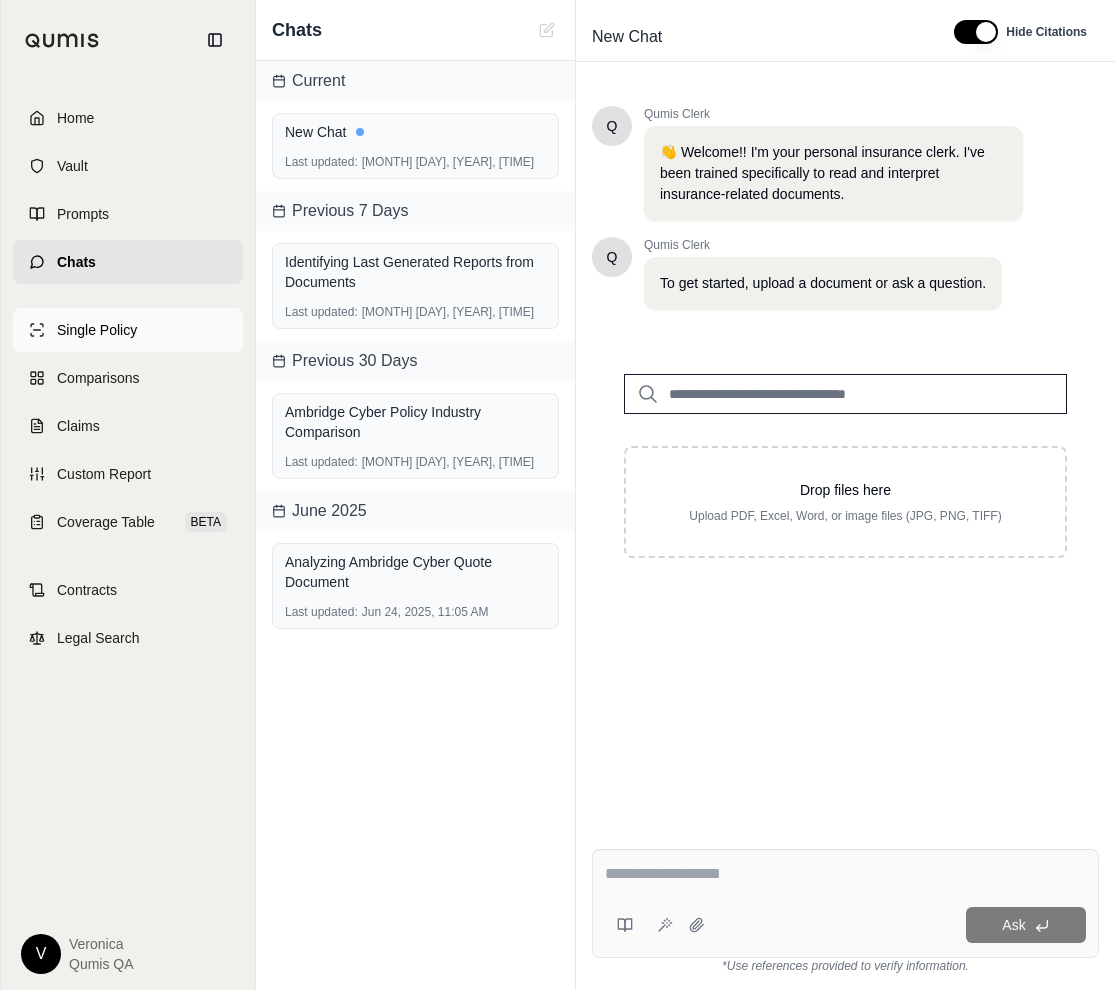 click on "Single Policy" at bounding box center (128, 330) 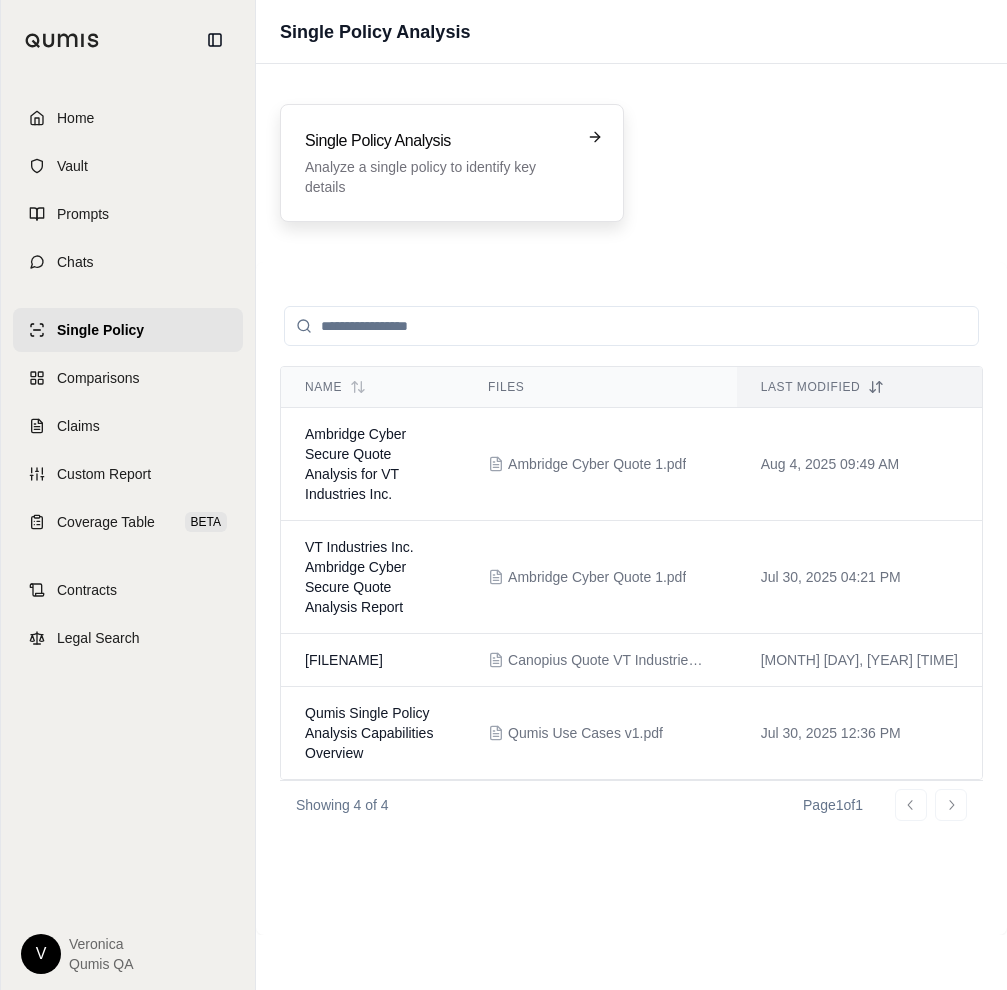 click on "Single Policy Analysis" at bounding box center (438, 141) 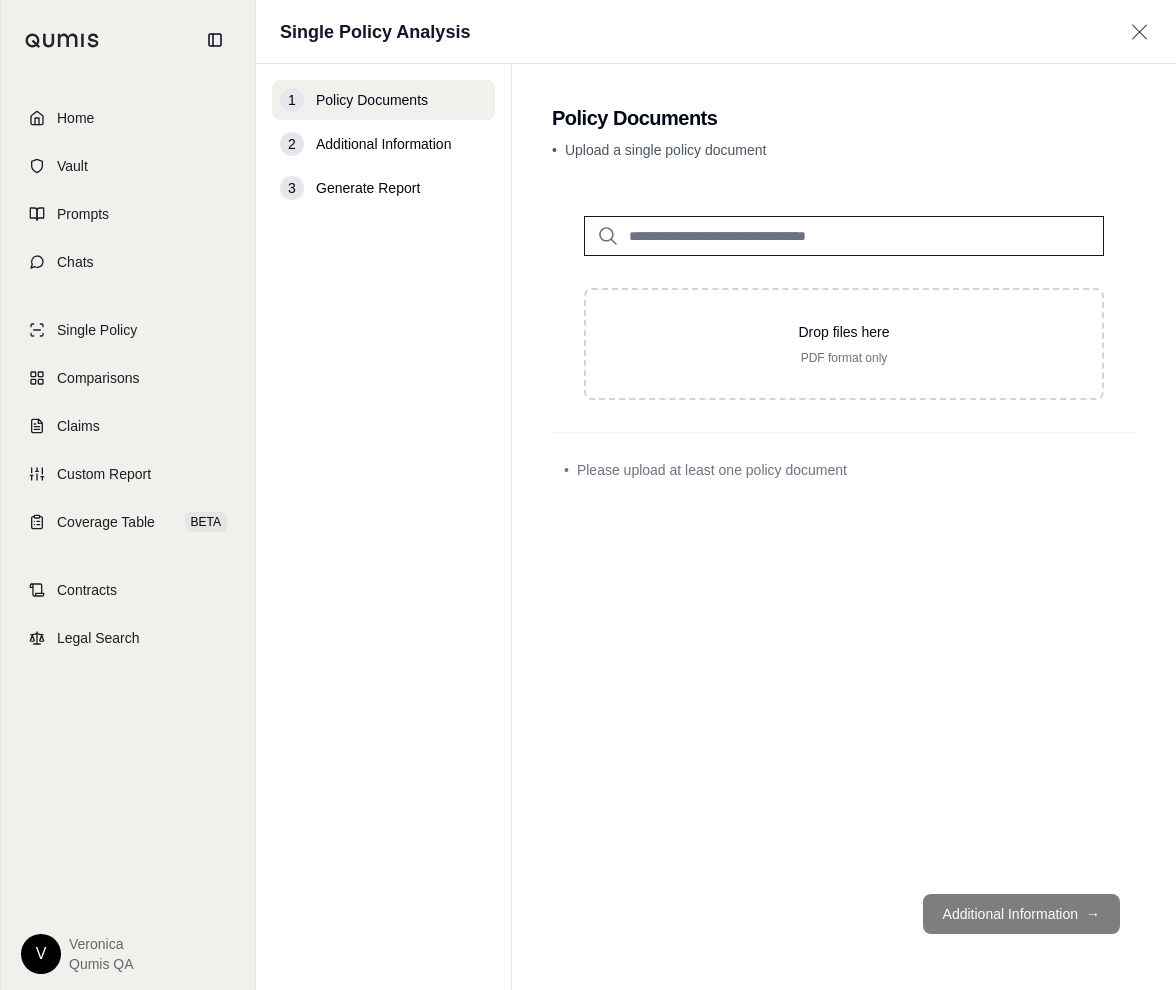 click on "Additional Information" at bounding box center (383, 144) 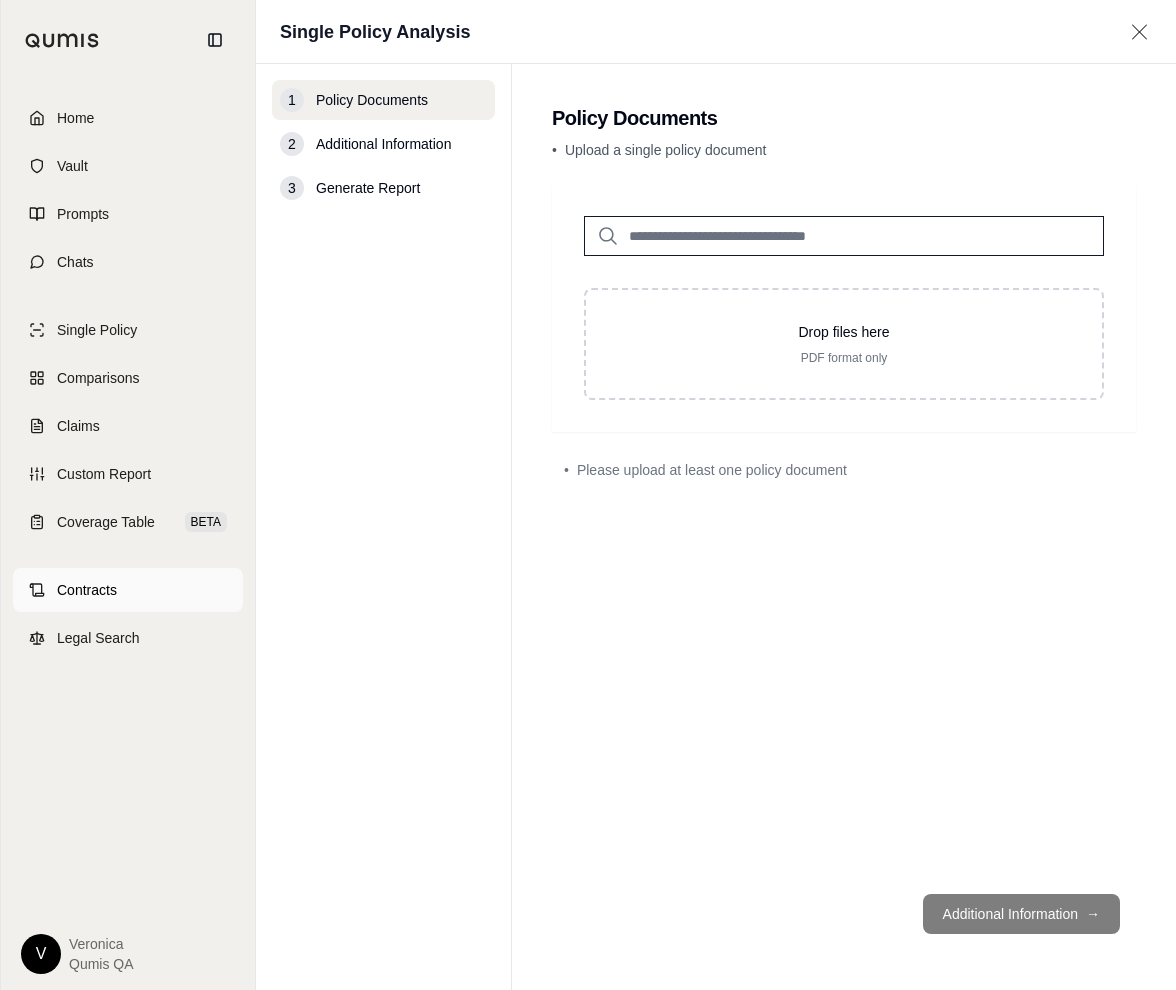 click on "Contracts" at bounding box center [87, 590] 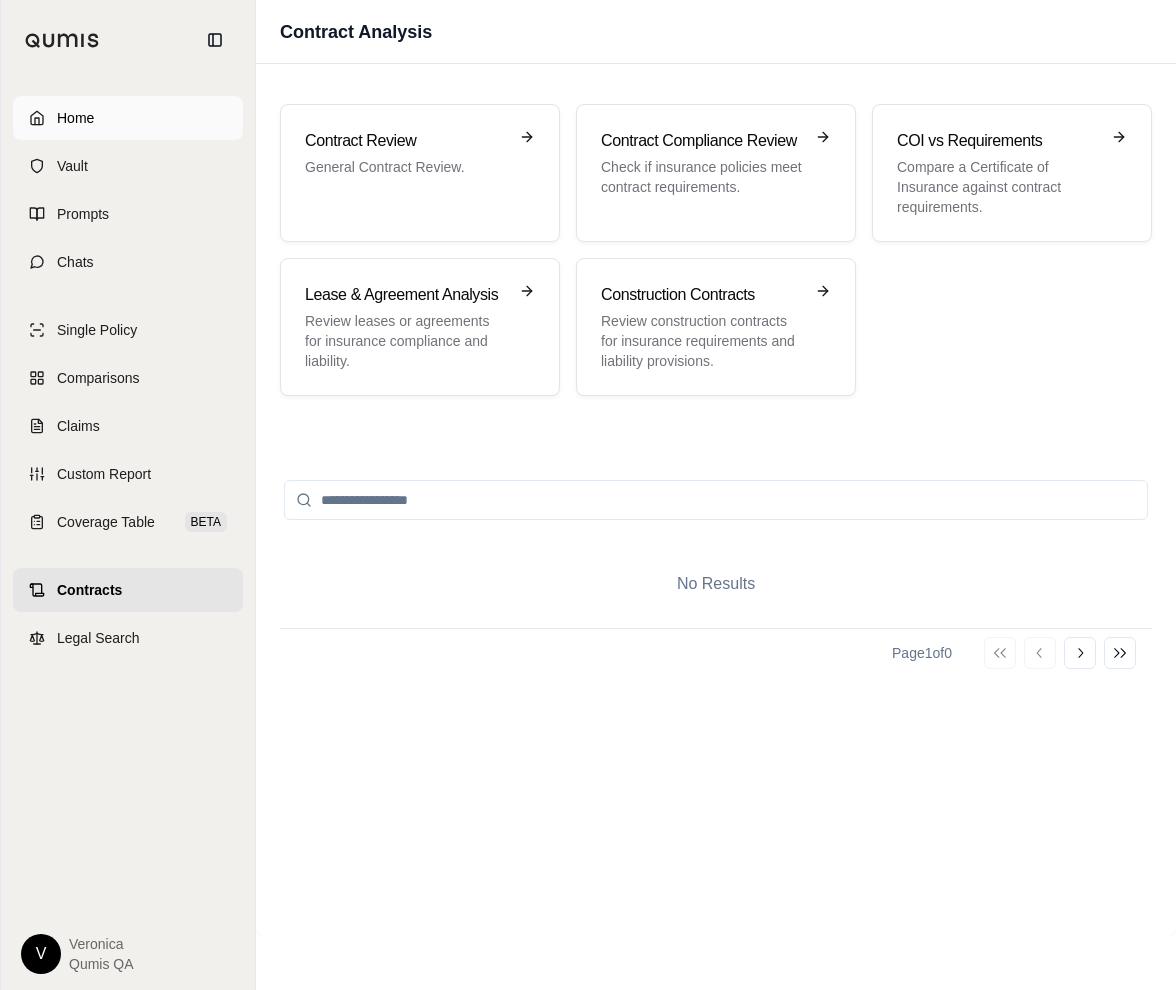 click on "Home" at bounding box center [128, 118] 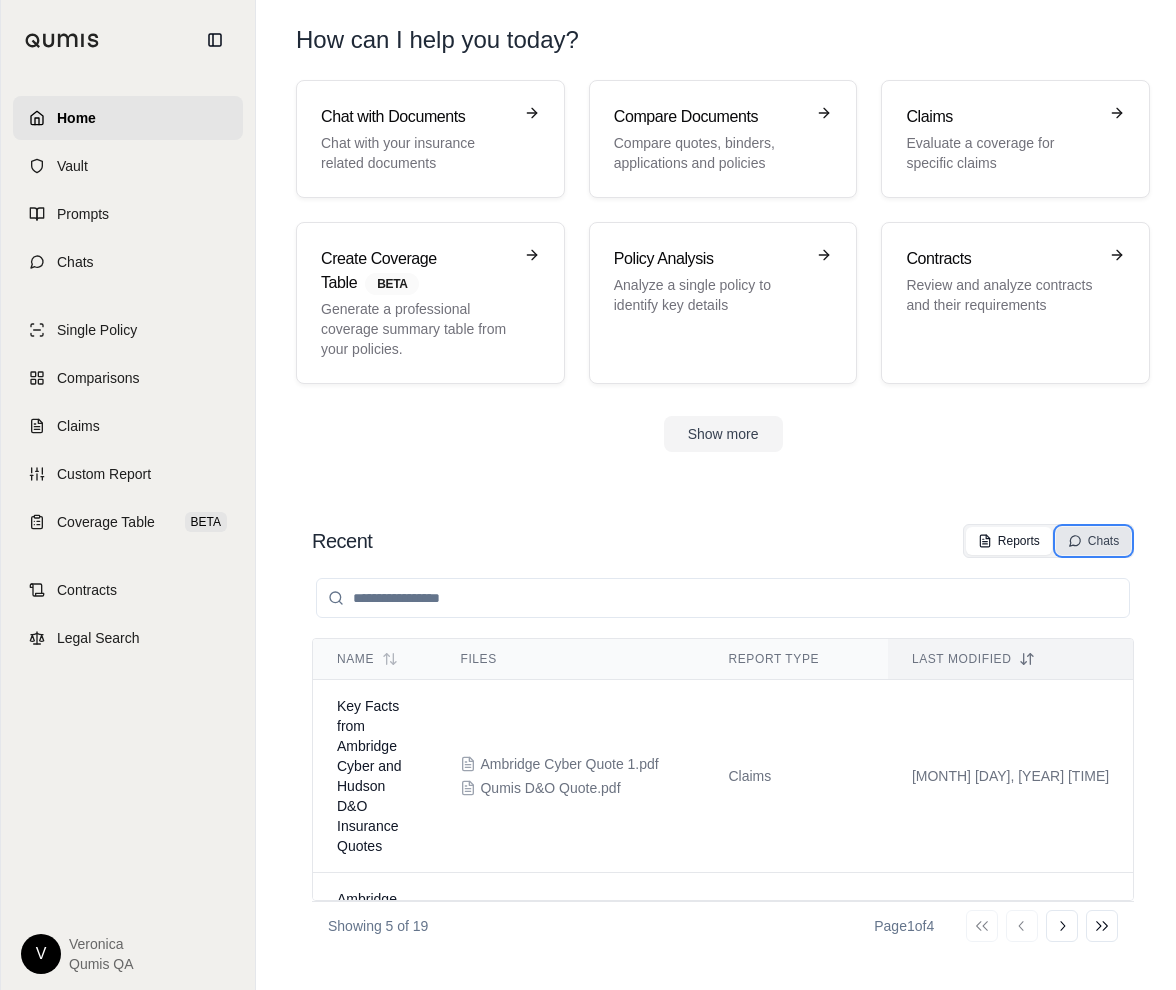 click on "Chats" at bounding box center (1093, 541) 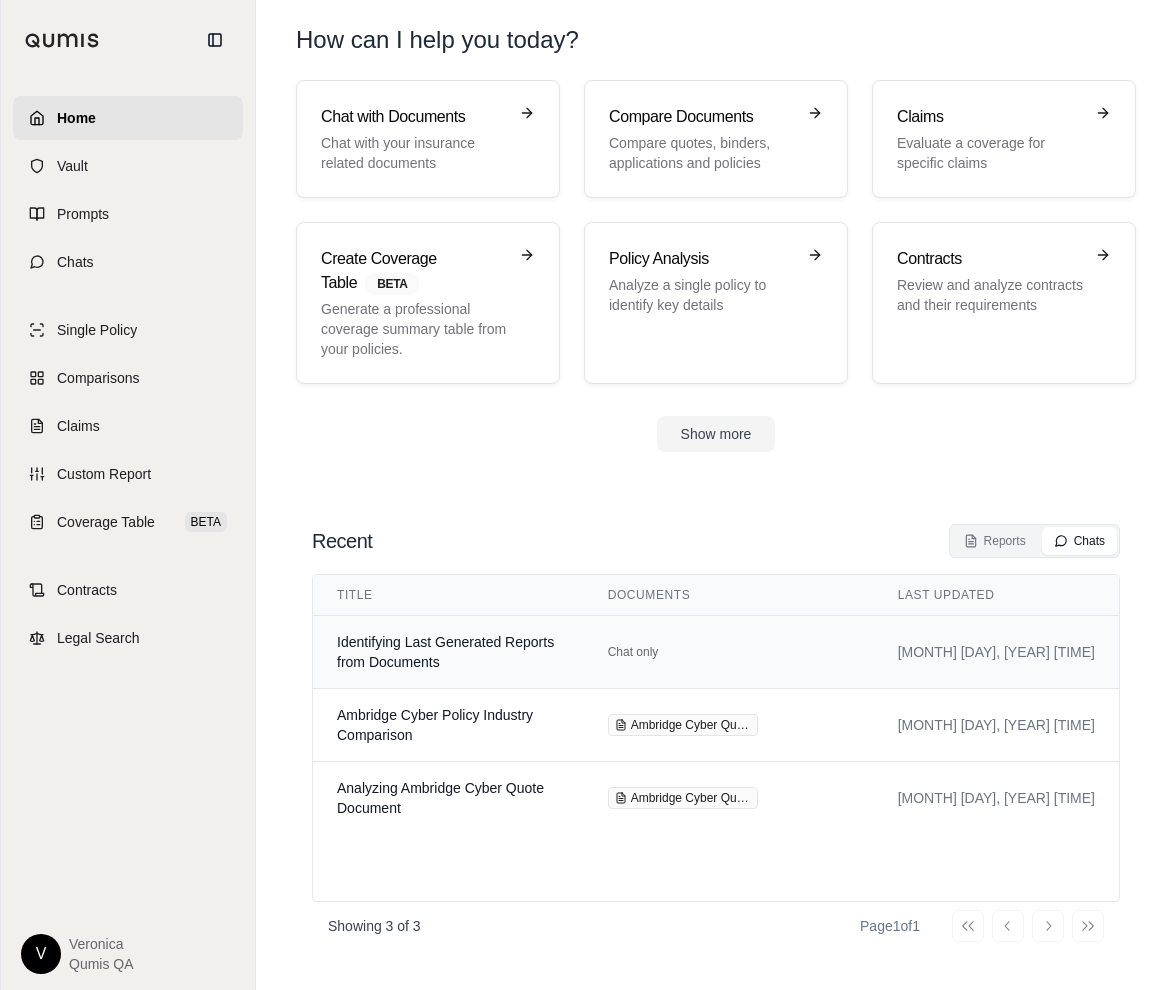 click on "Identifying Last Generated Reports from Documents" at bounding box center [448, 652] 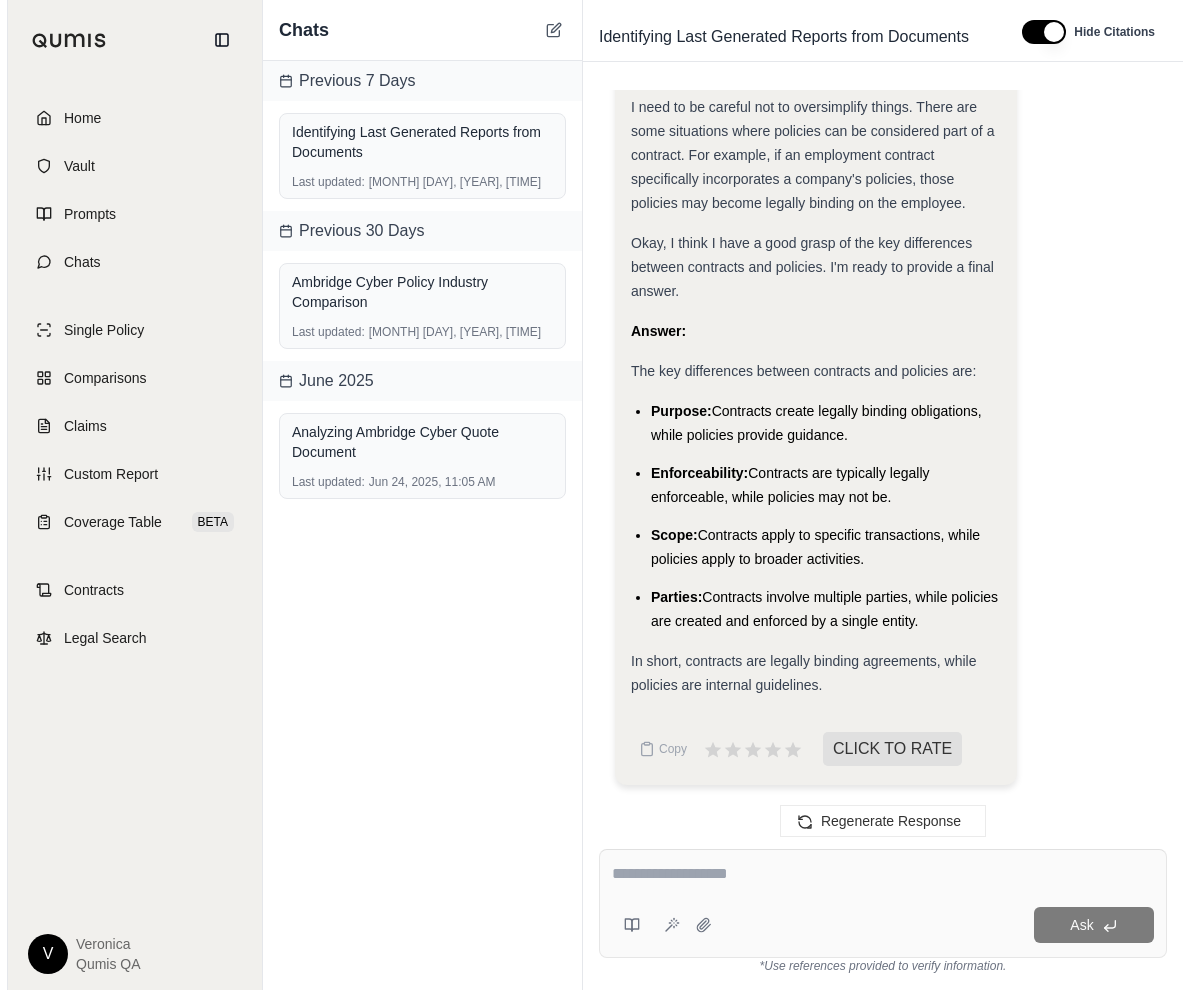 scroll, scrollTop: 8488, scrollLeft: 0, axis: vertical 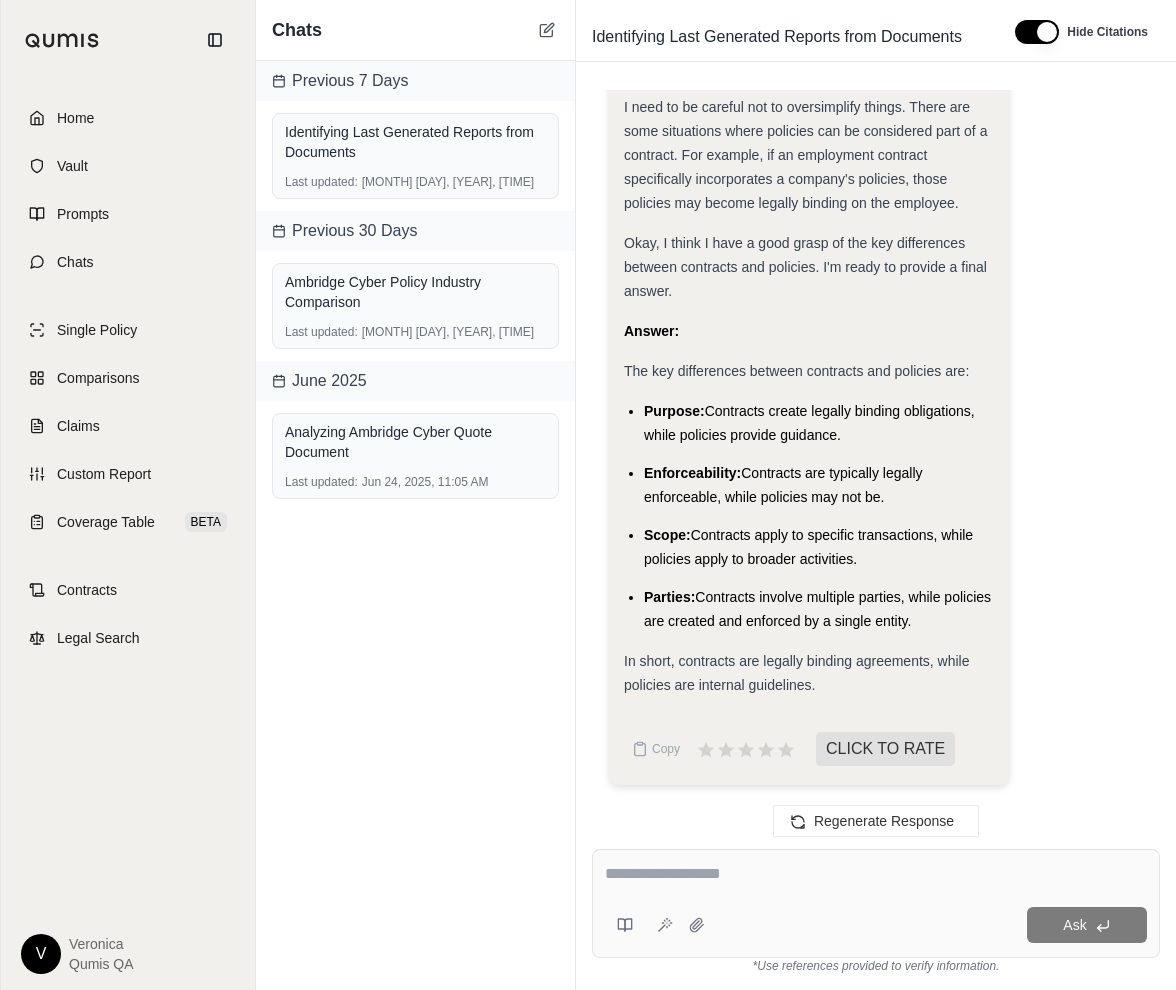click on "CLICK TO RATE" at bounding box center (885, 749) 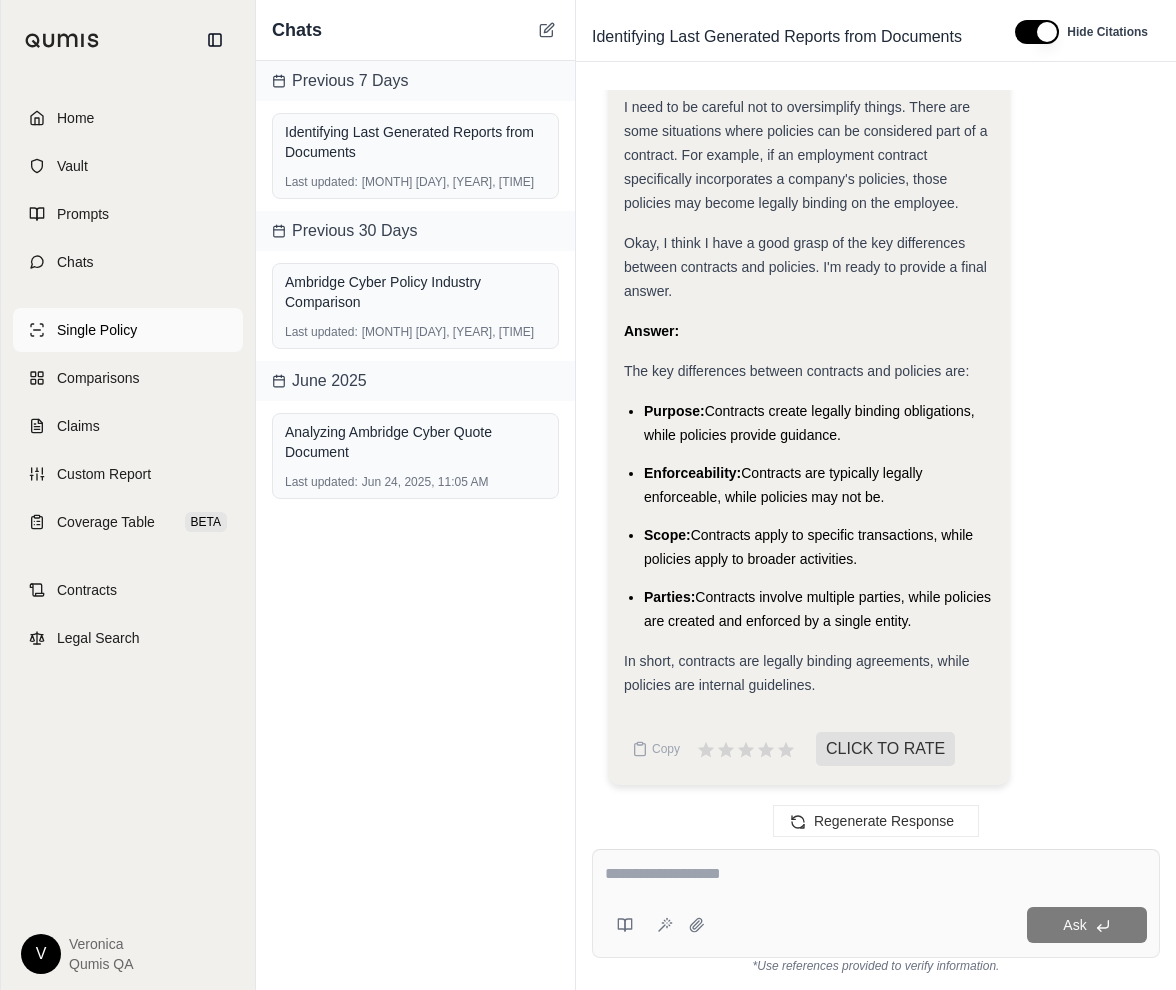 click on "Single Policy" at bounding box center (97, 330) 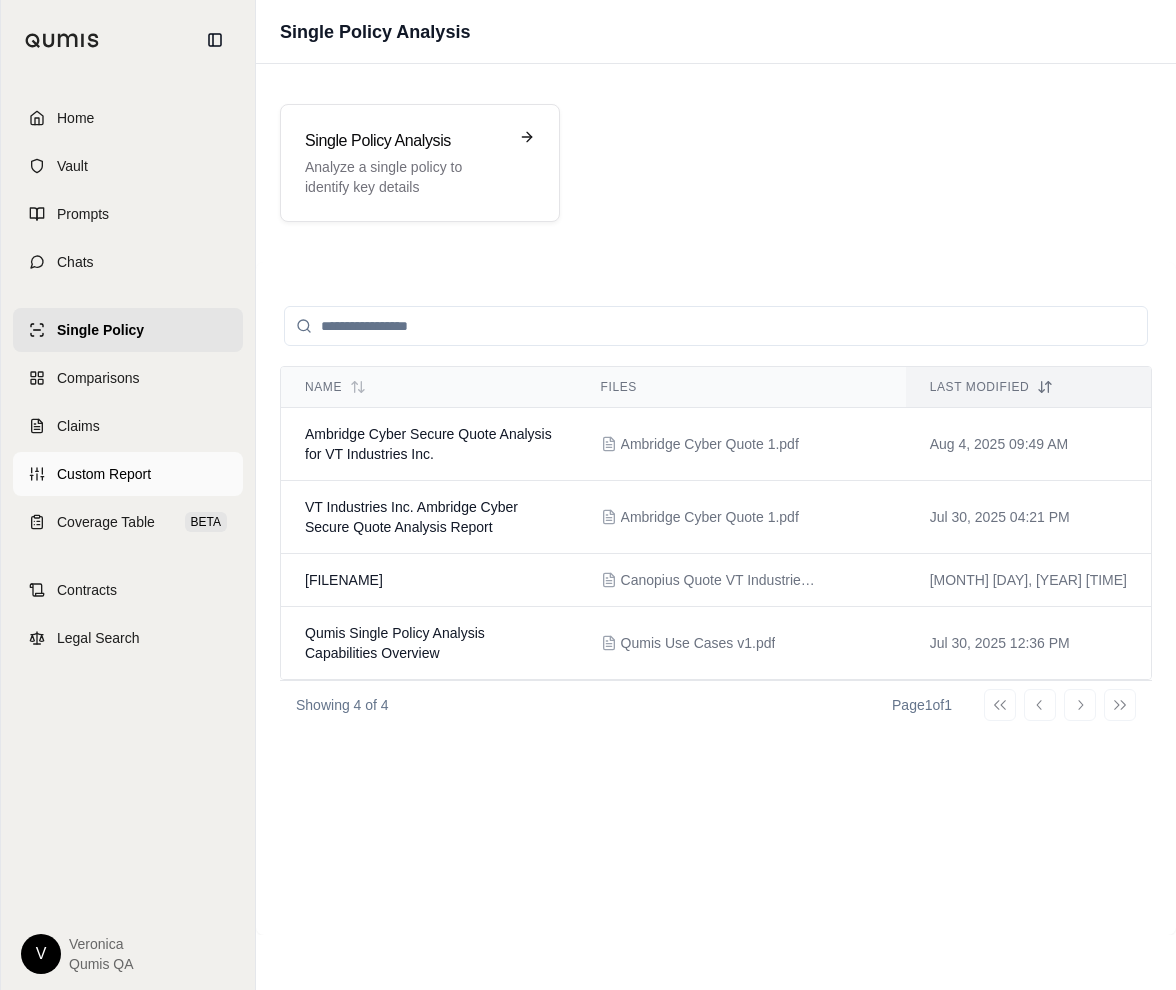 click on "Custom Report" at bounding box center (104, 474) 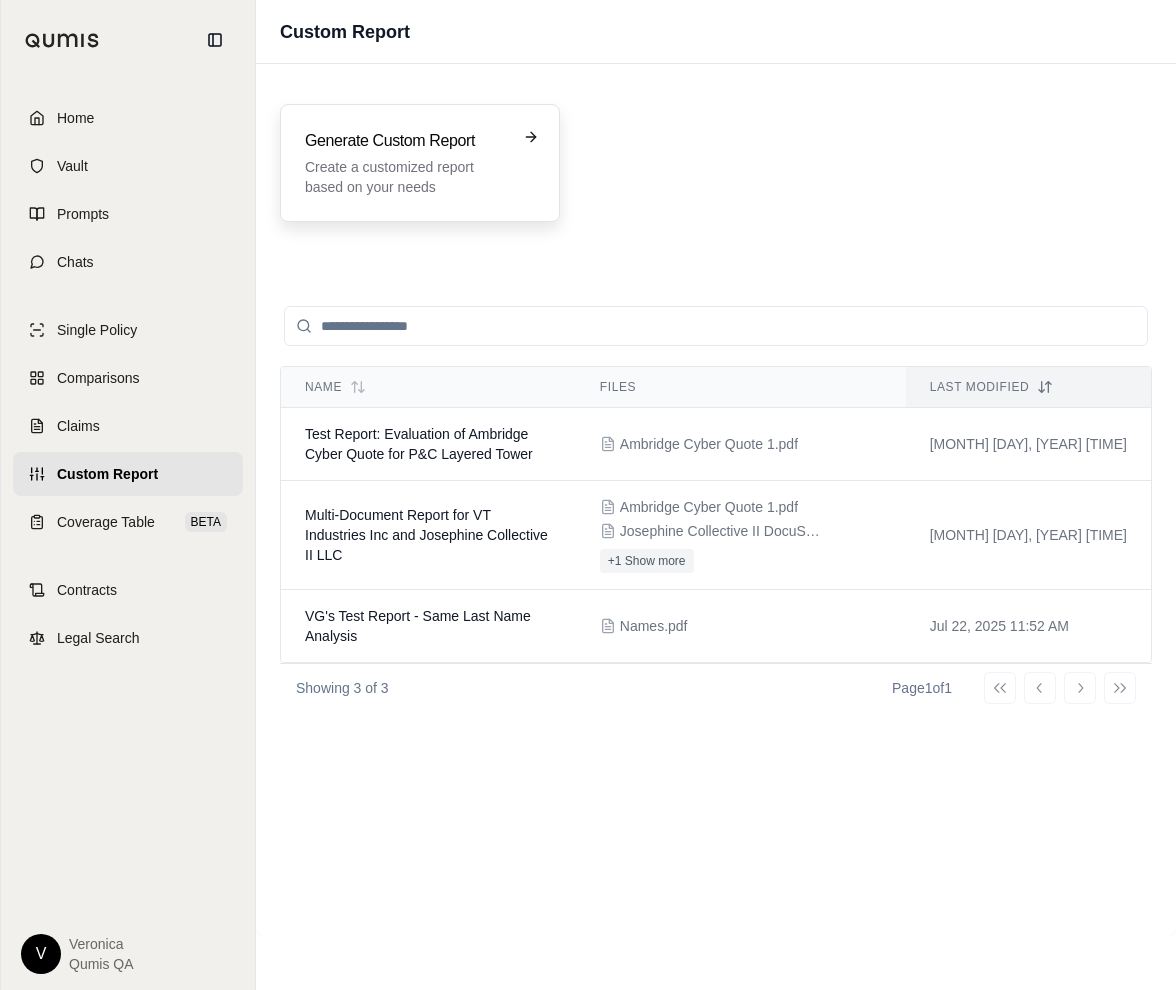 click on "Create a customized report based on your needs" at bounding box center [406, 177] 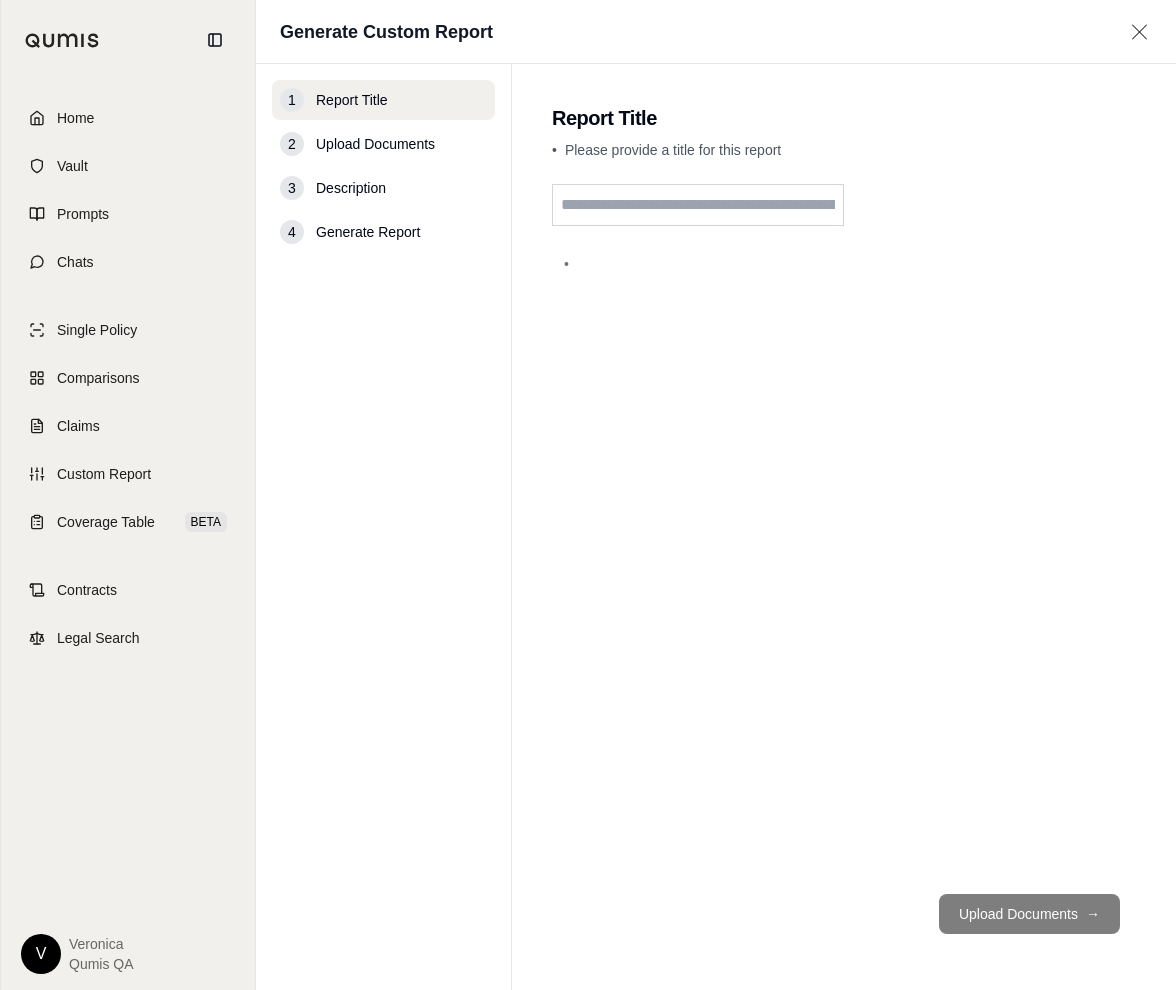 click at bounding box center [698, 205] 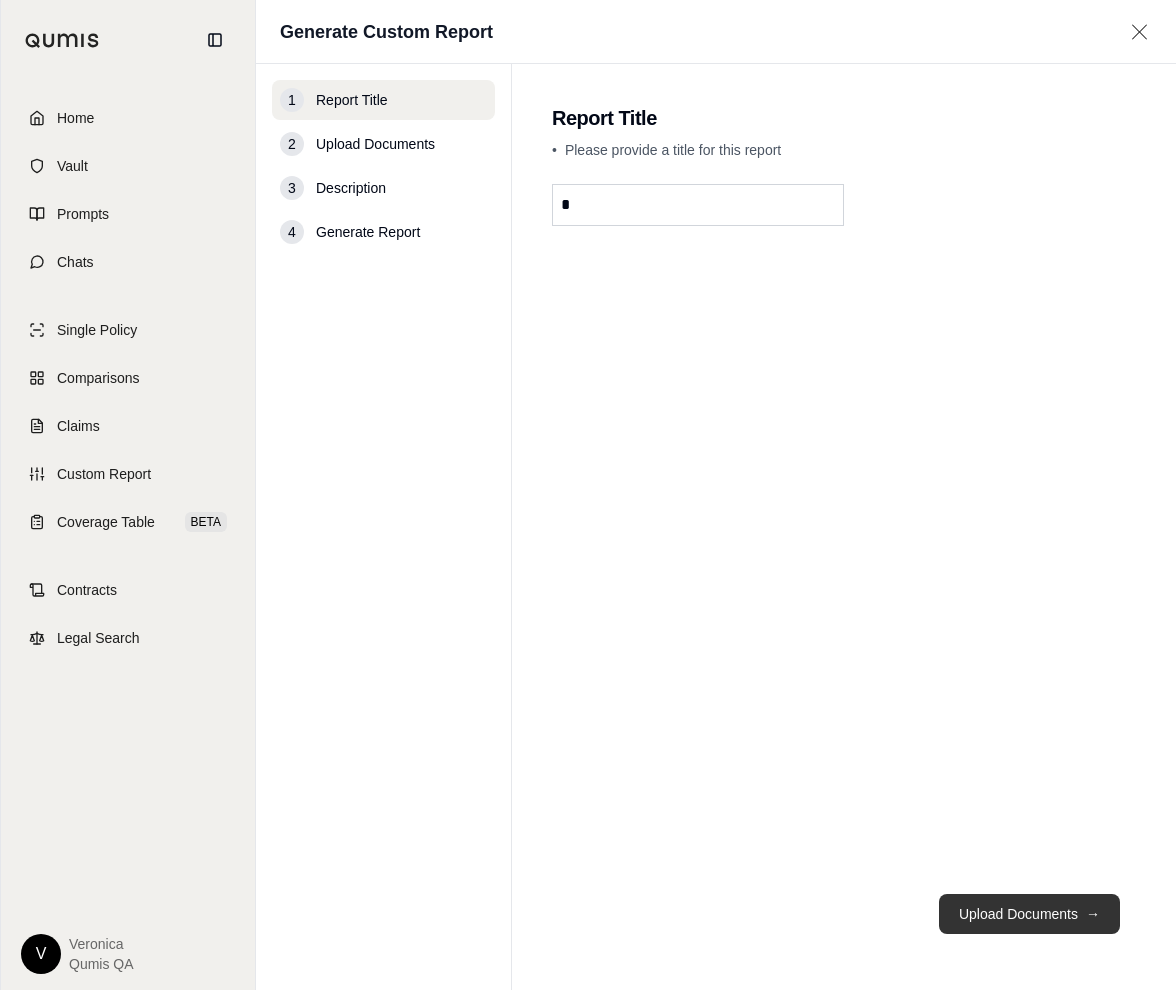 type on "*" 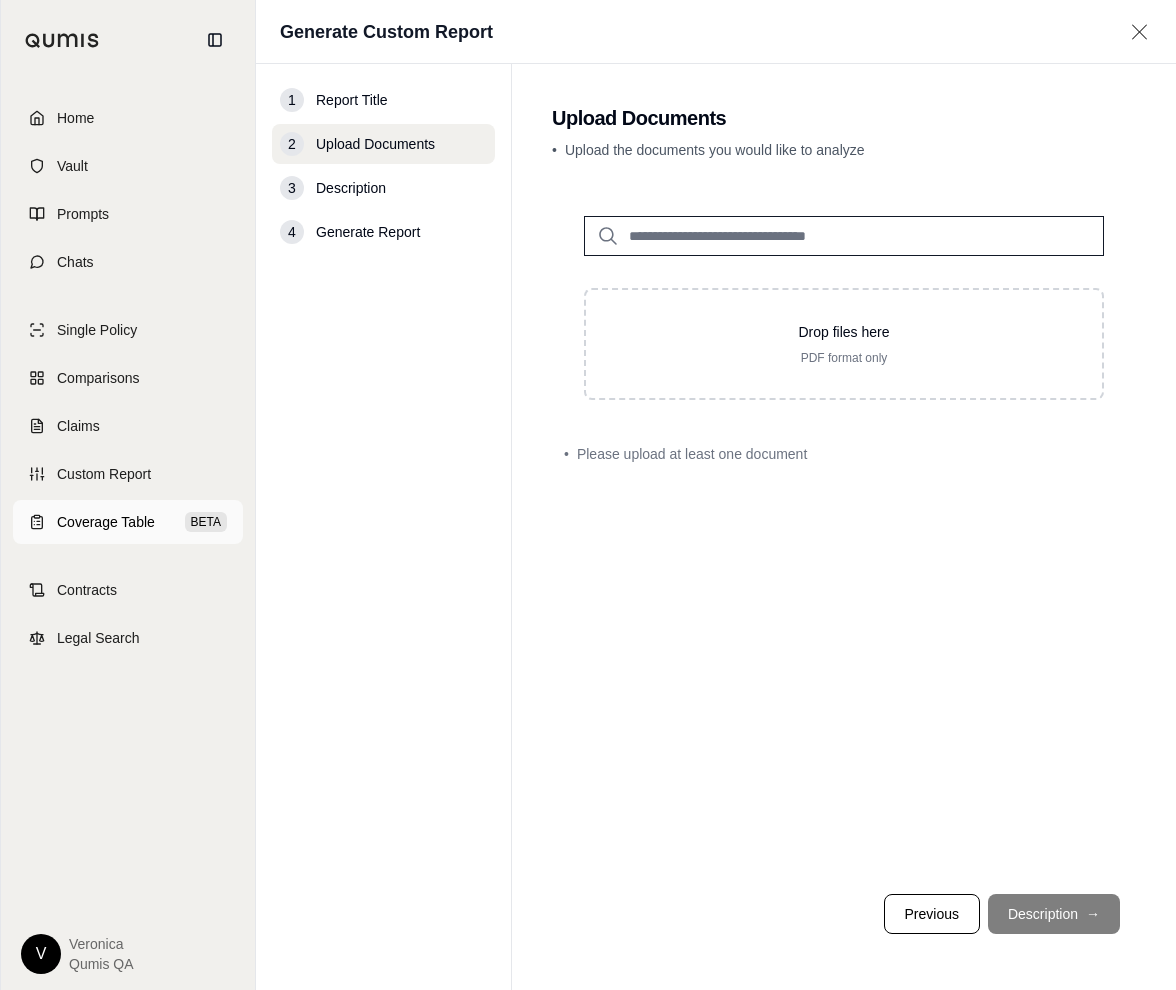 click on "Coverage Table" at bounding box center [106, 522] 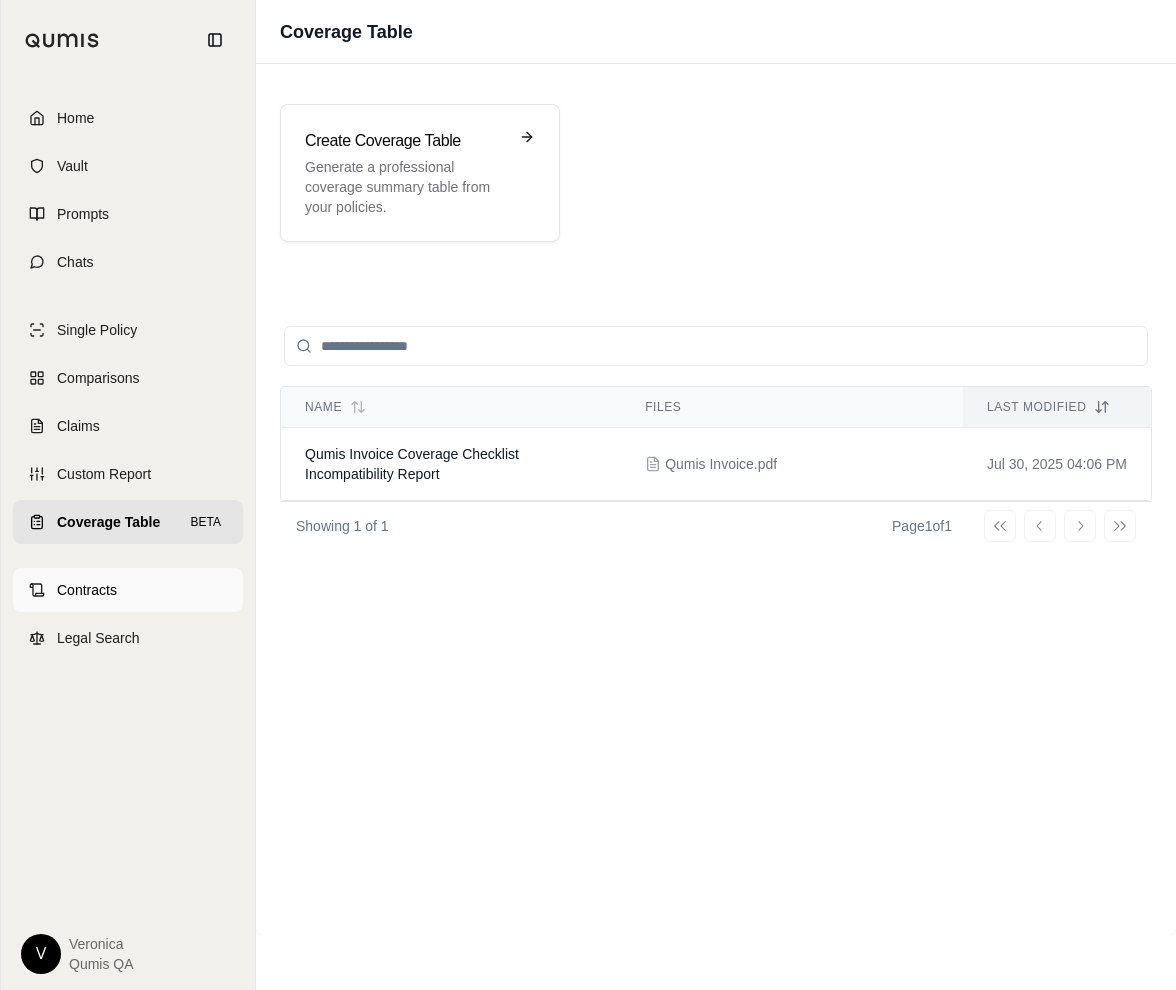 click on "Contracts" at bounding box center (128, 590) 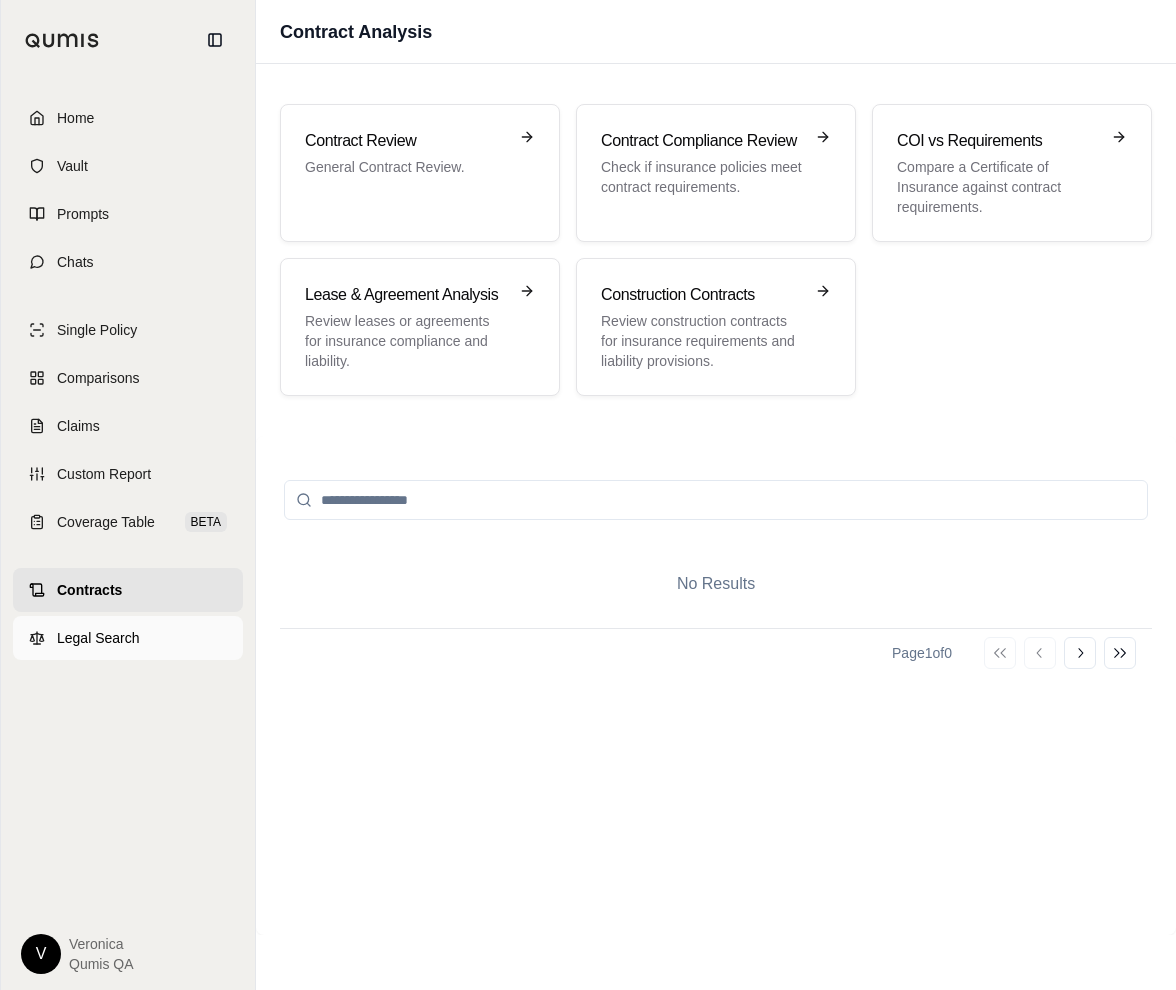click on "Legal Search" at bounding box center (98, 638) 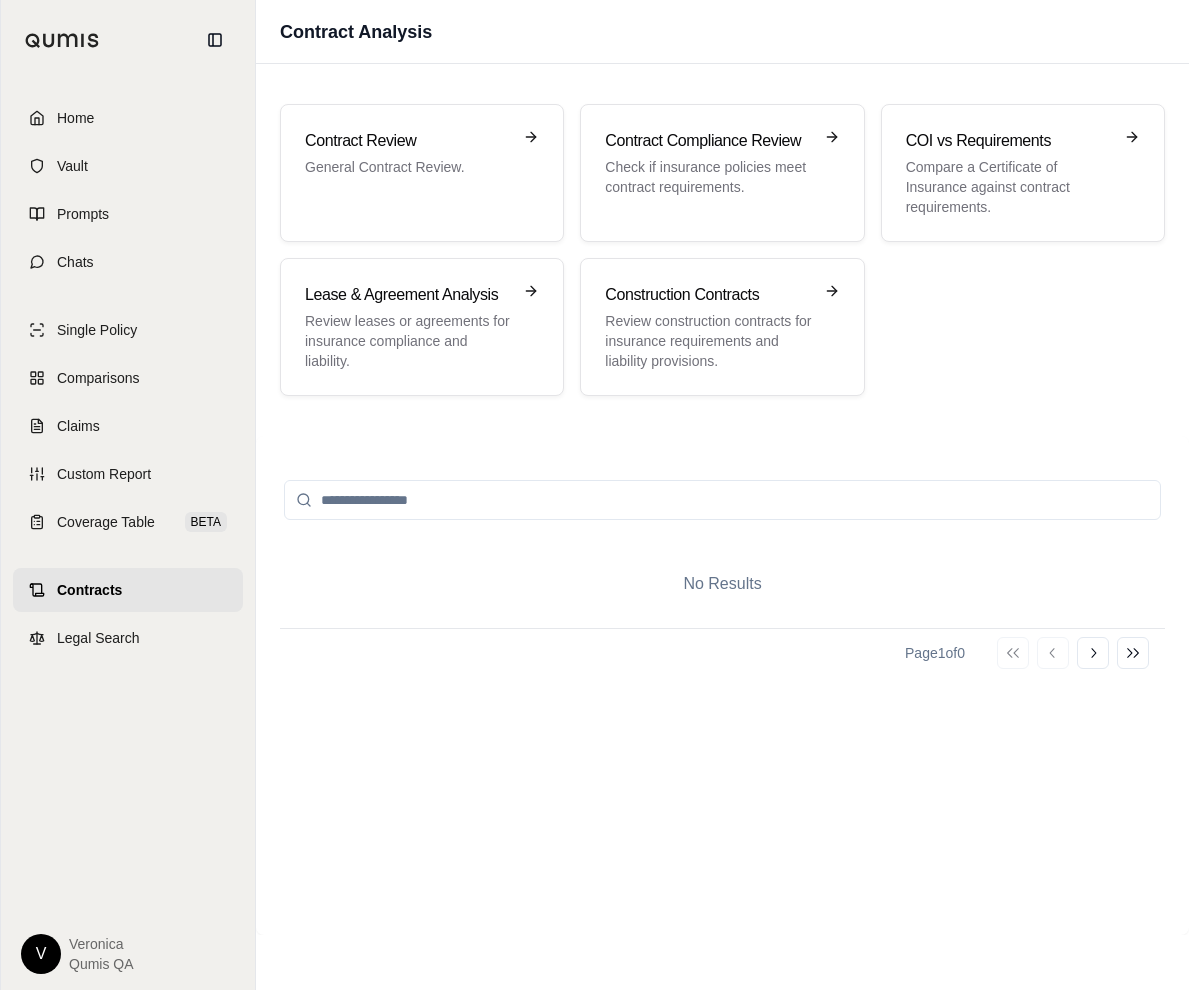 click on "Home Vault Prompts Chats Single Policy Comparisons Claims Custom Report Coverage Table BETA Contracts Legal Search V Veronica Qumis QA Contract Analysis Contract Review General Contract Review. Contract Compliance Review Check if insurance policies meet contract requirements. COI vs Requirements Compare a Certificate of Insurance against contract requirements. Lease & Agreement Analysis Review leases or agreements for insurance compliance and liability. Construction Contracts Review construction contracts for insurance requirements and liability provisions. No Results Page 1 of 0 Go to first page Go to previous page Go to next page Go to last page" at bounding box center [594, 495] 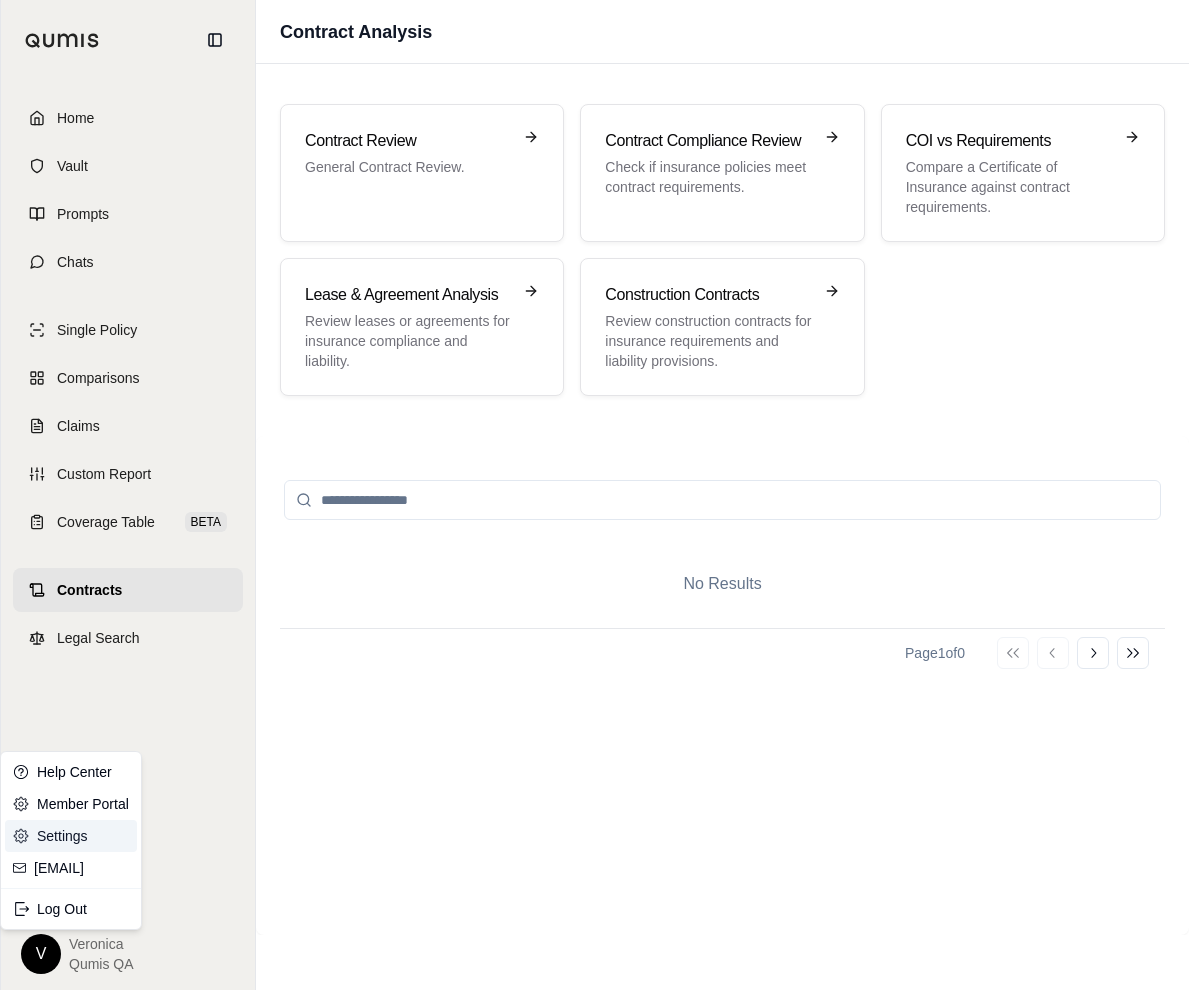 click on "Settings" at bounding box center [71, 836] 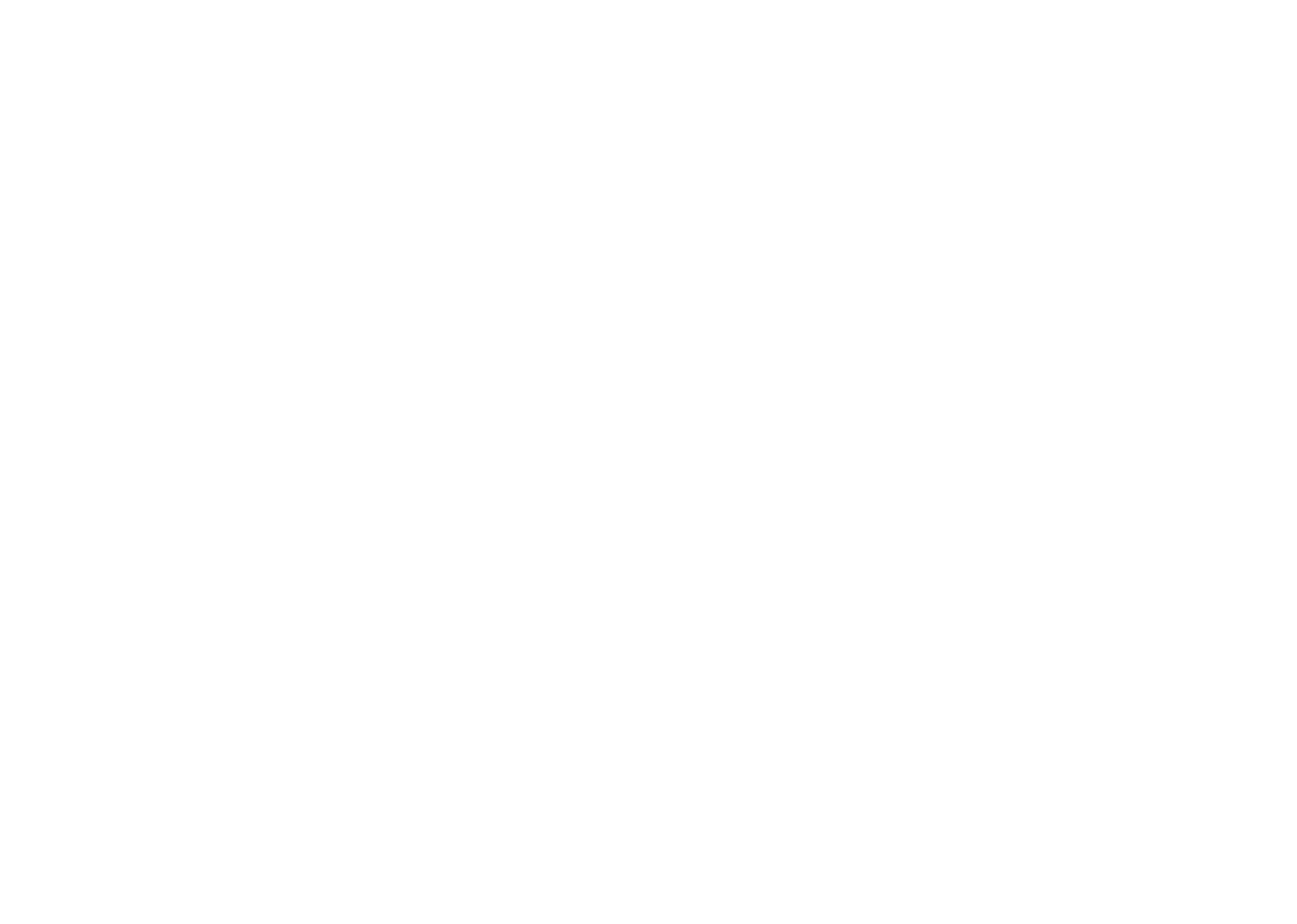 scroll, scrollTop: 0, scrollLeft: 0, axis: both 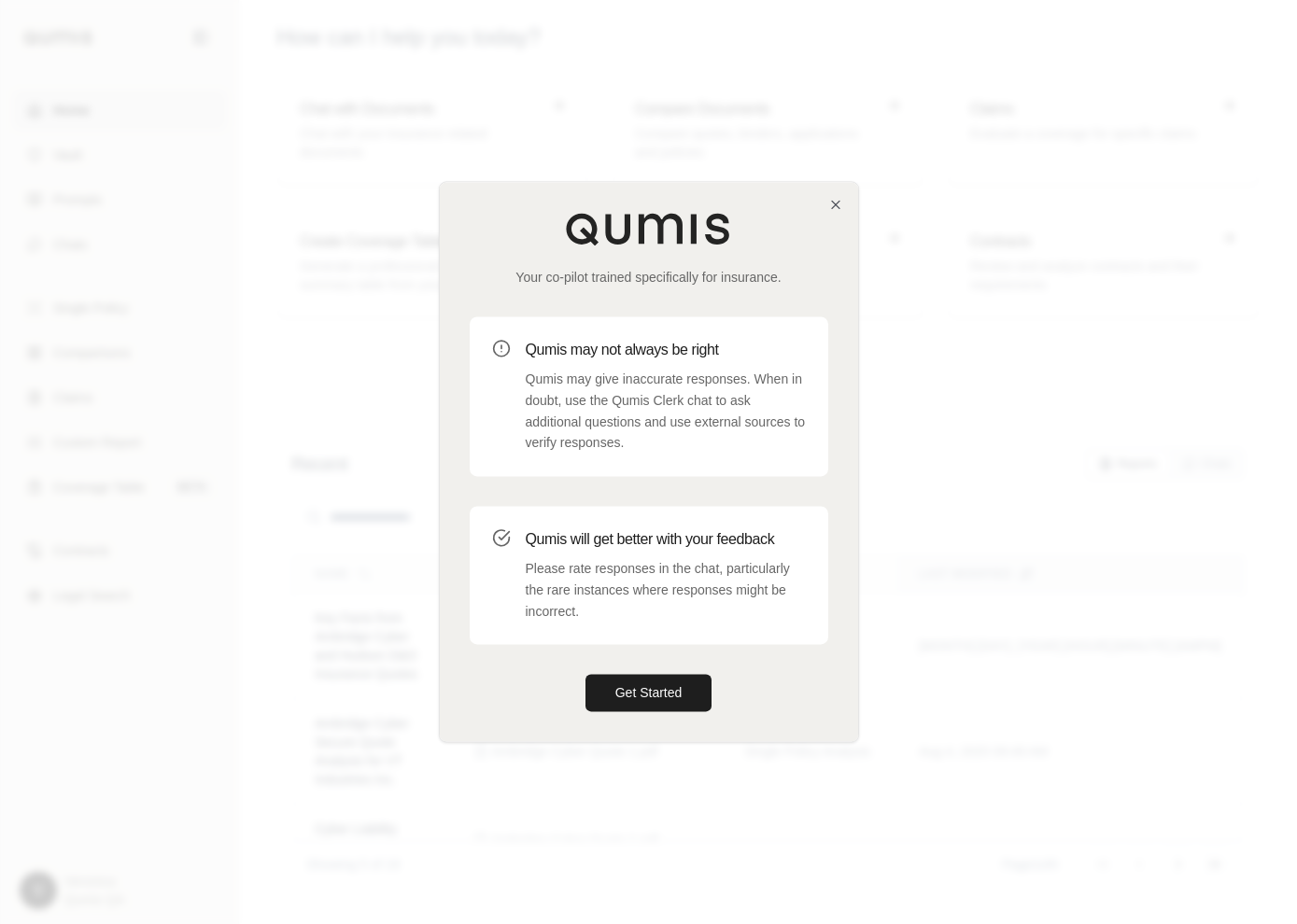 click on "Your co-pilot trained specifically for insurance. Qumis may not always be right Qumis may give inaccurate responses. When in doubt, use the Qumis Clerk chat to ask additional questions and use external sources to verify responses. Qumis will get better with your feedback Please rate responses in the chat, particularly the rare instances where responses might be incorrect. Get Started" at bounding box center [649, 461] 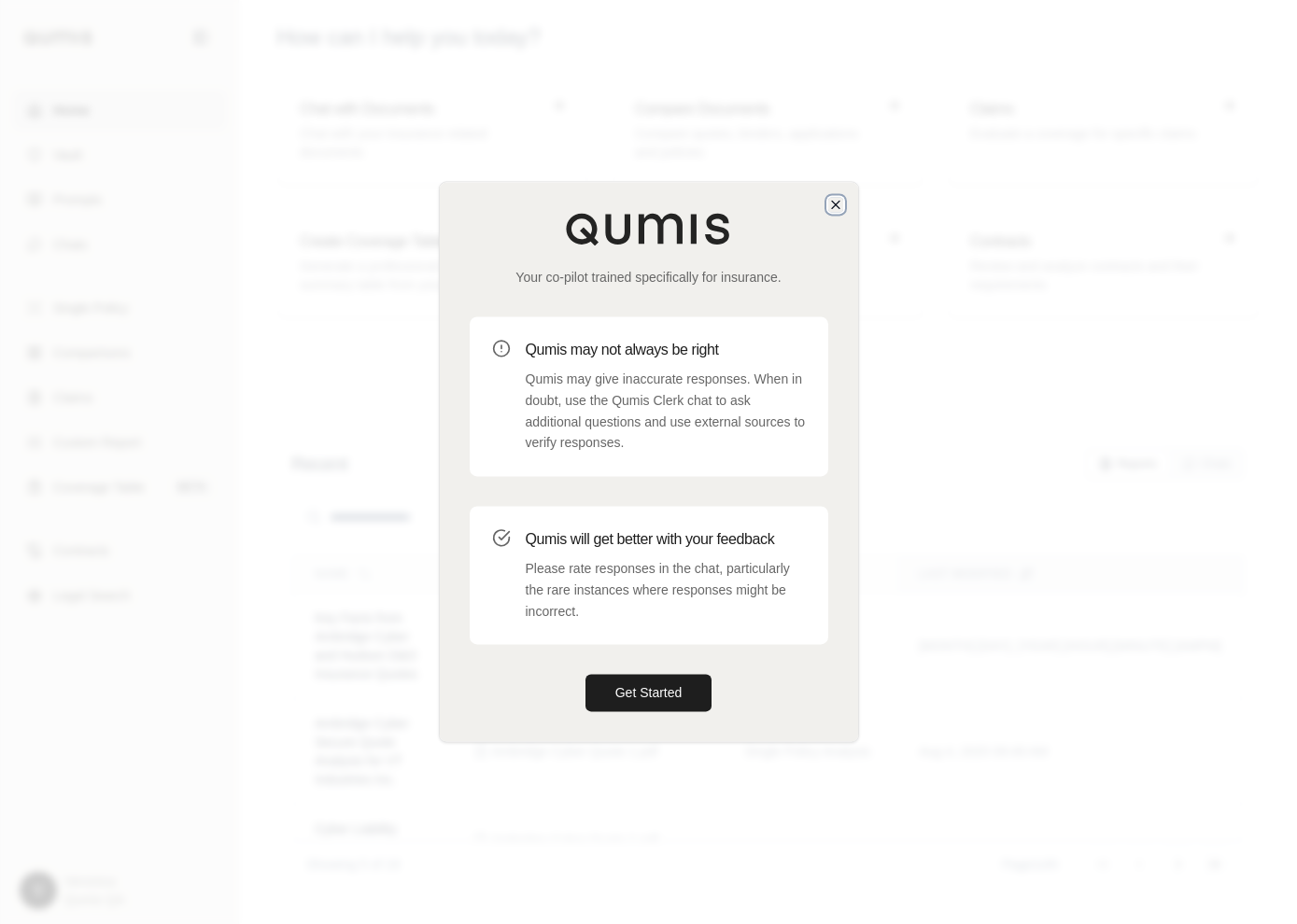 click 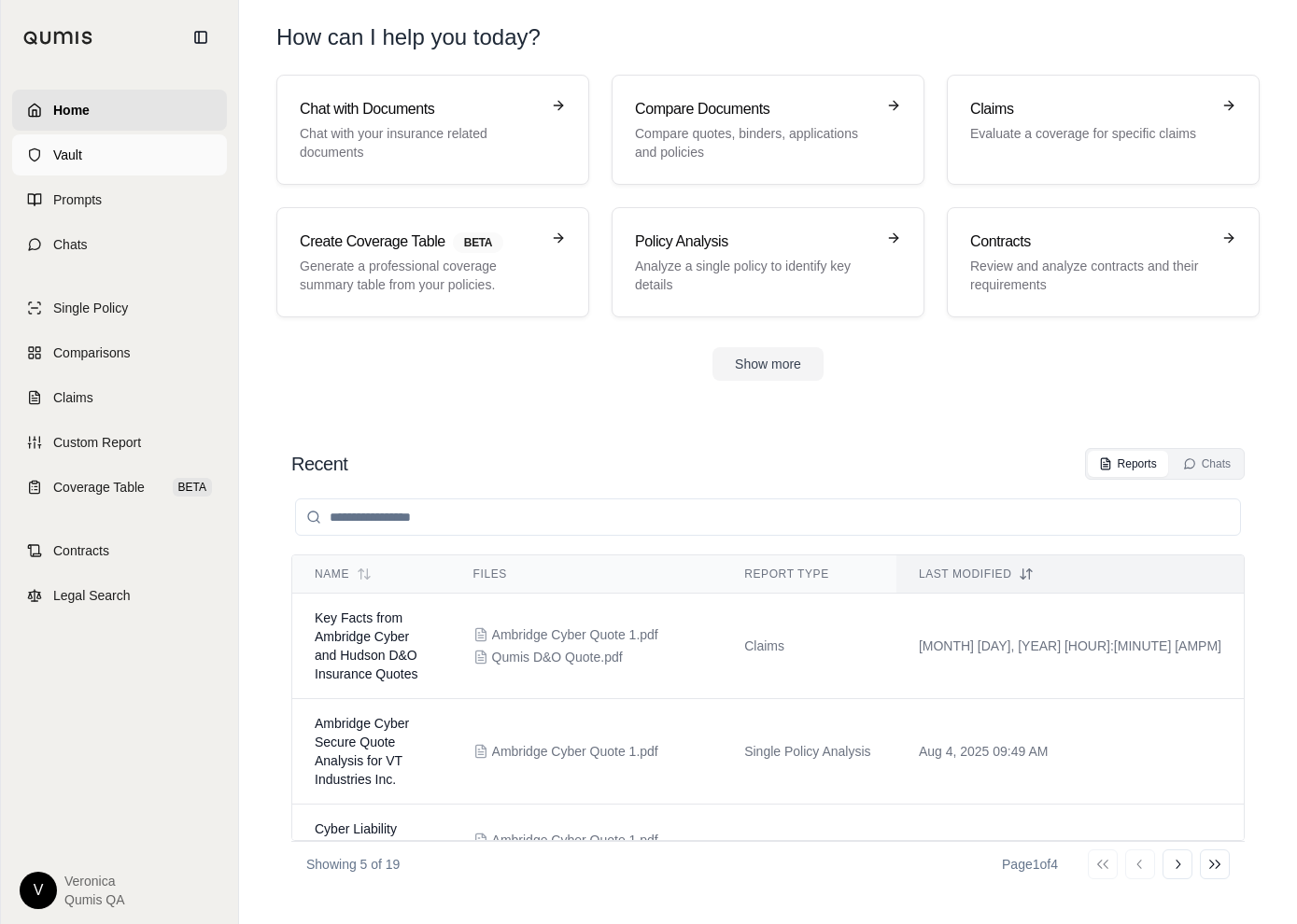 click on "Vault" at bounding box center (120, 155) 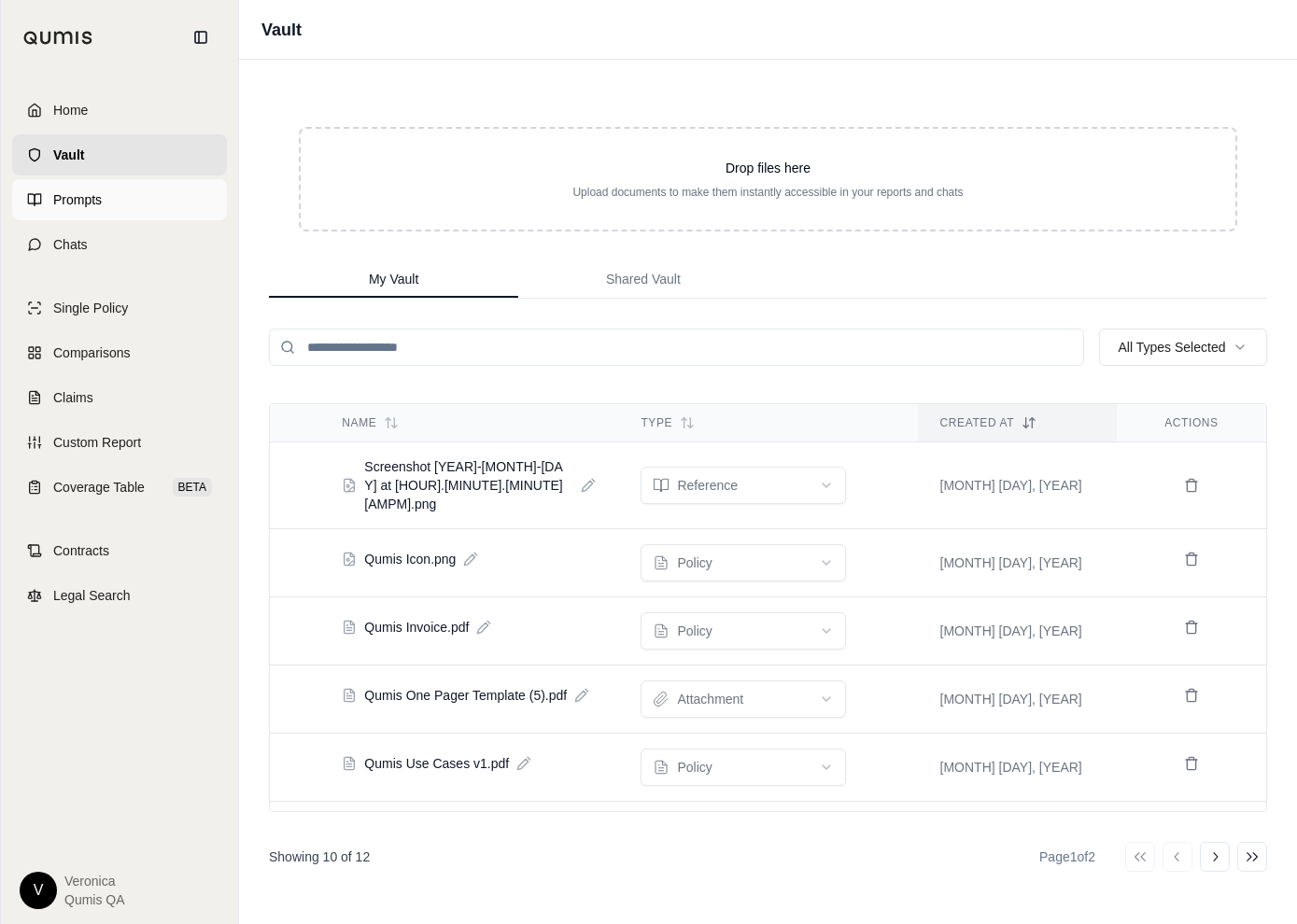 click on "Prompts" at bounding box center [78, 200] 